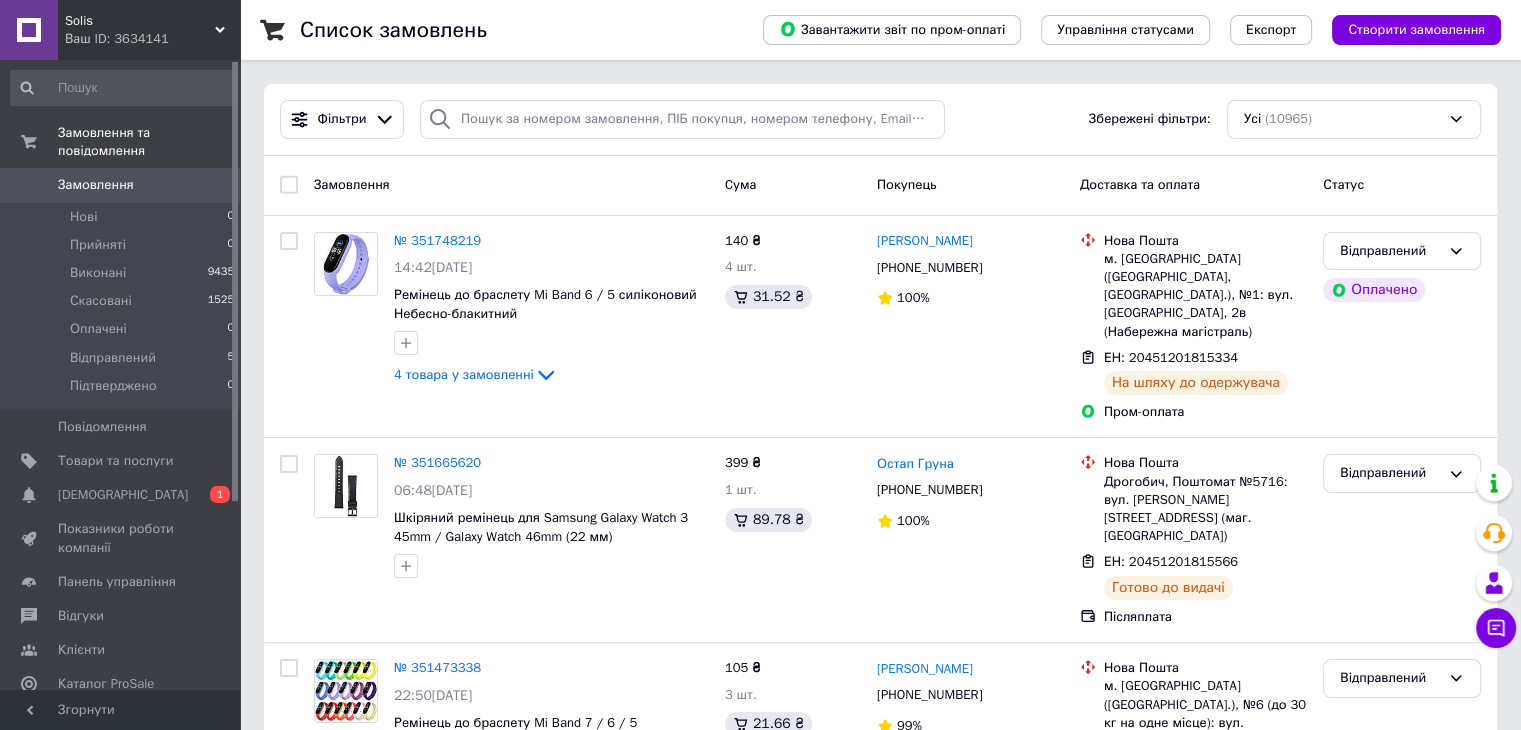 scroll, scrollTop: 0, scrollLeft: 0, axis: both 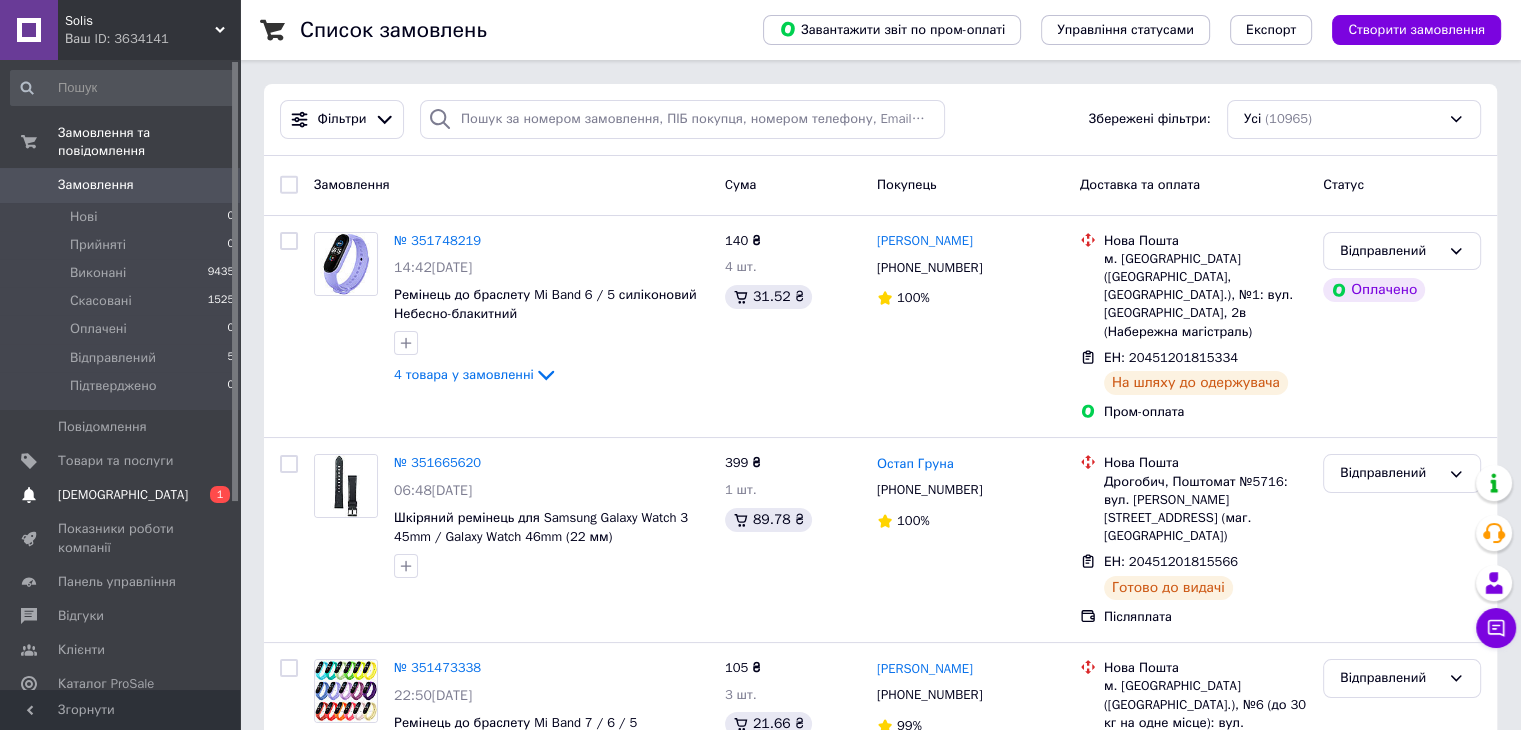 click on "[DEMOGRAPHIC_DATA]" at bounding box center (121, 495) 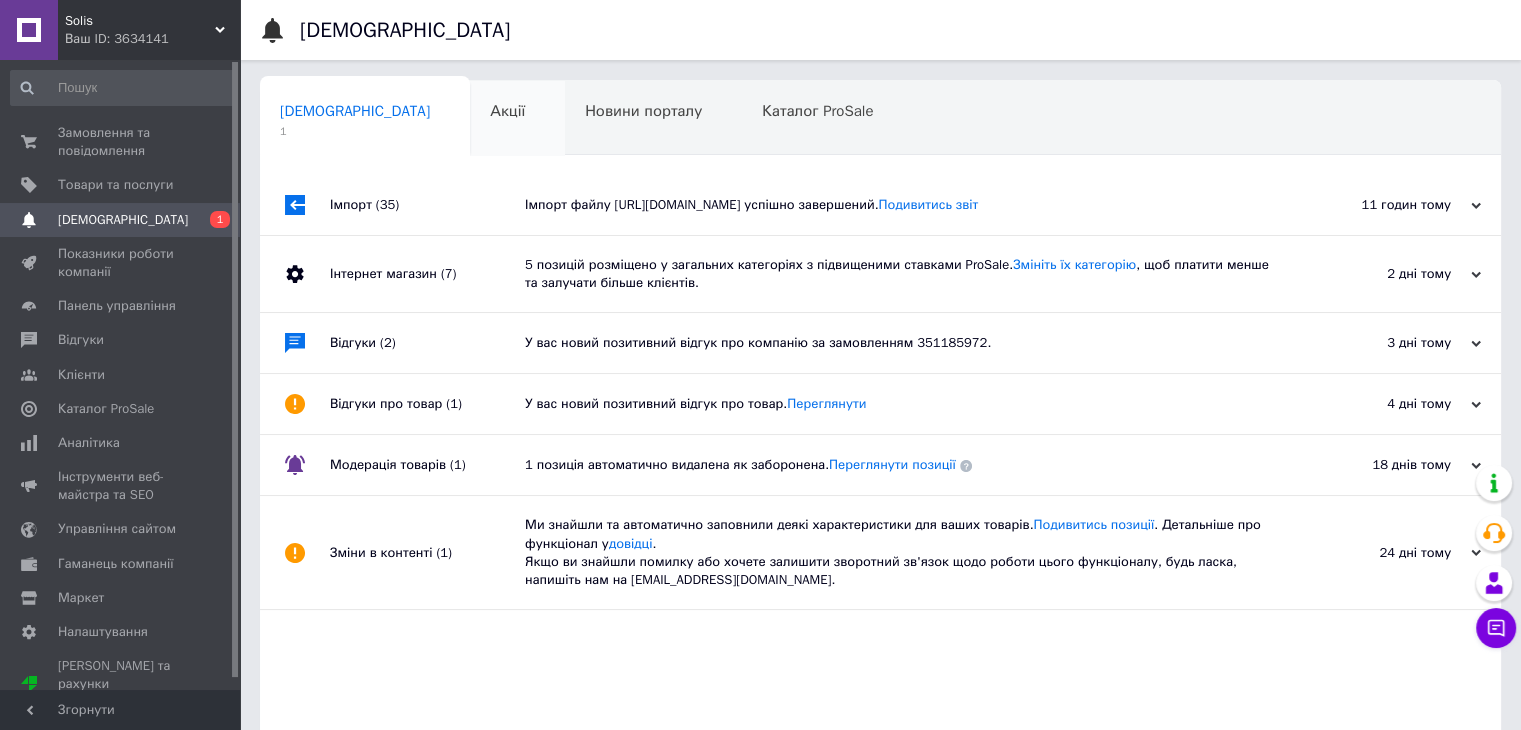 click on "Акції" at bounding box center [507, 111] 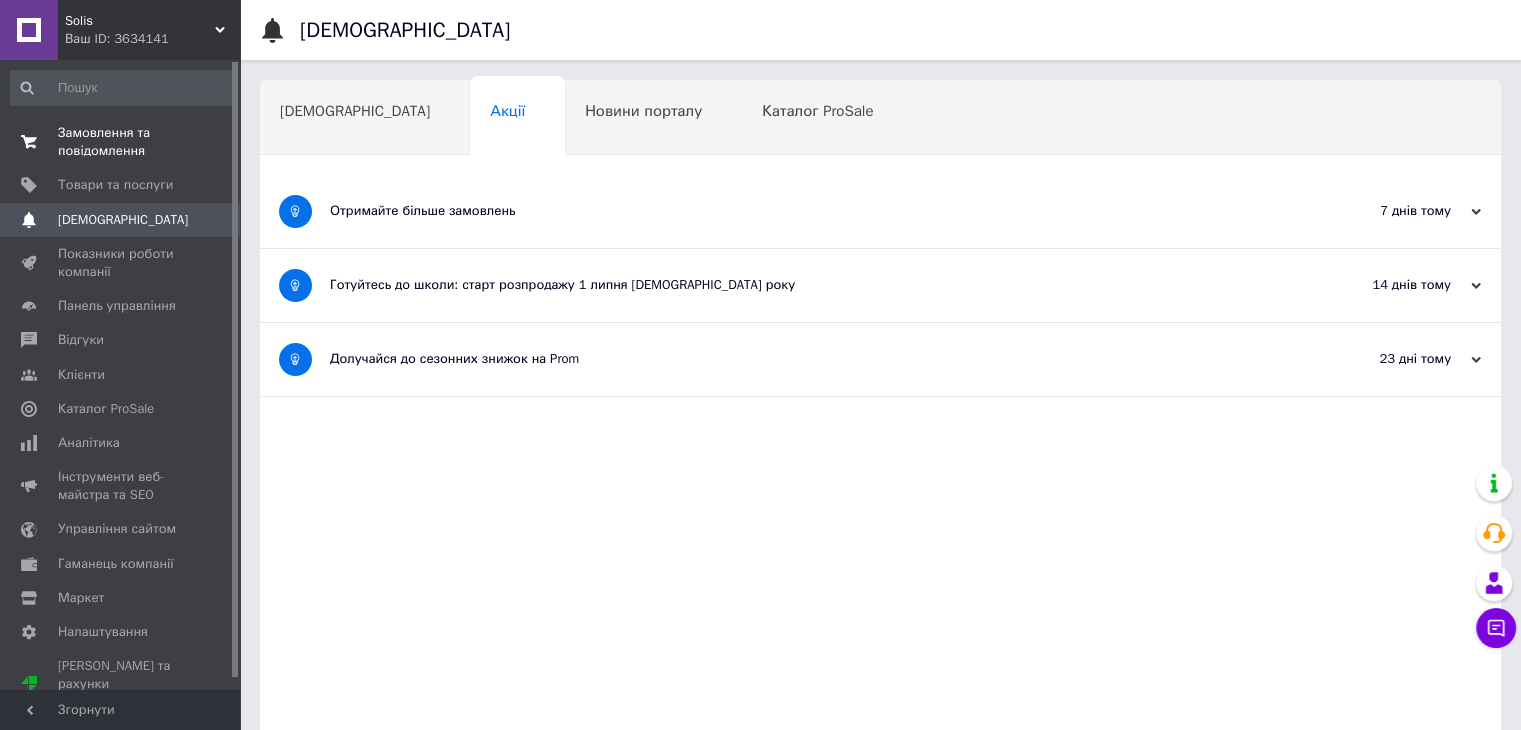 click on "Замовлення та повідомлення" at bounding box center [121, 142] 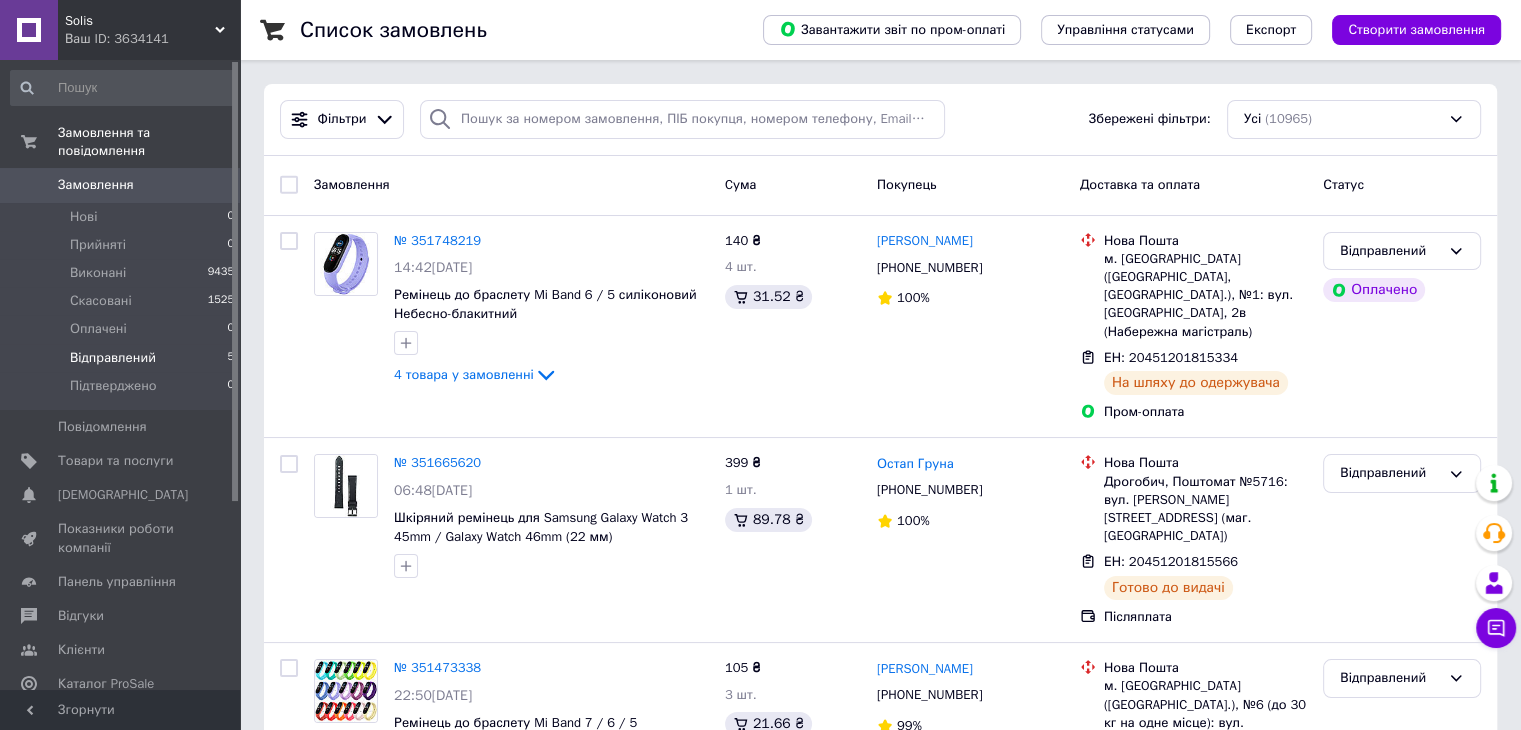 click on "Відправлений 5" at bounding box center (123, 358) 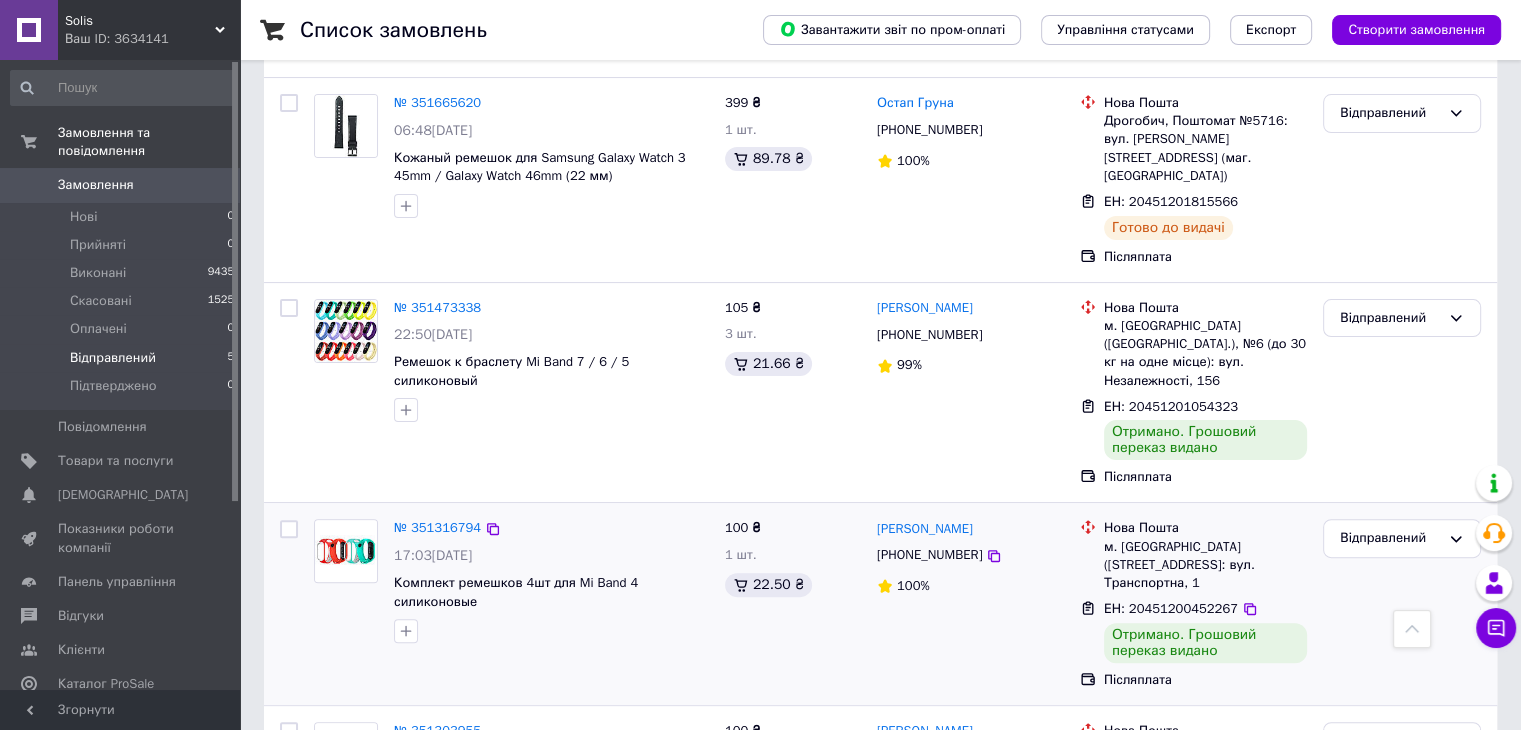 scroll, scrollTop: 376, scrollLeft: 0, axis: vertical 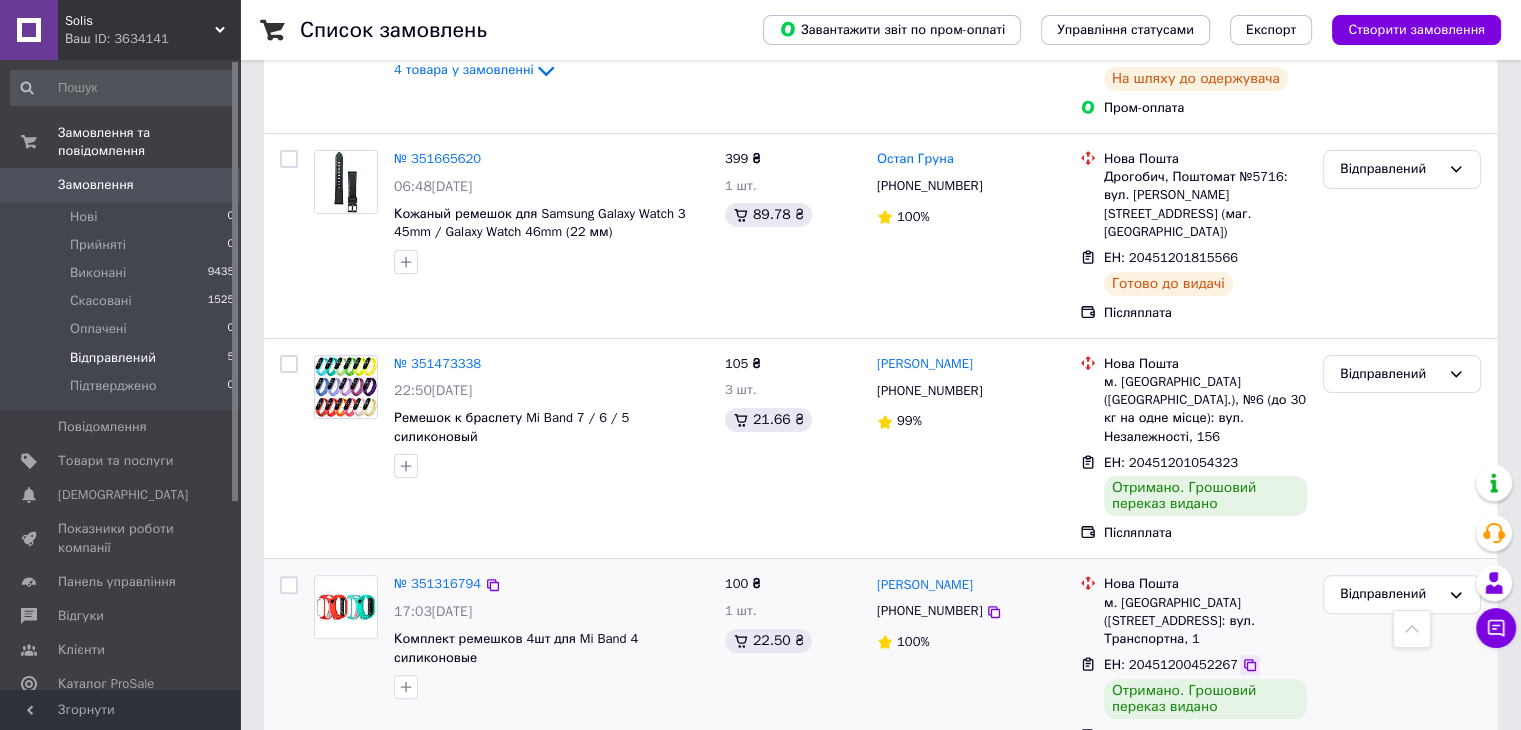 click 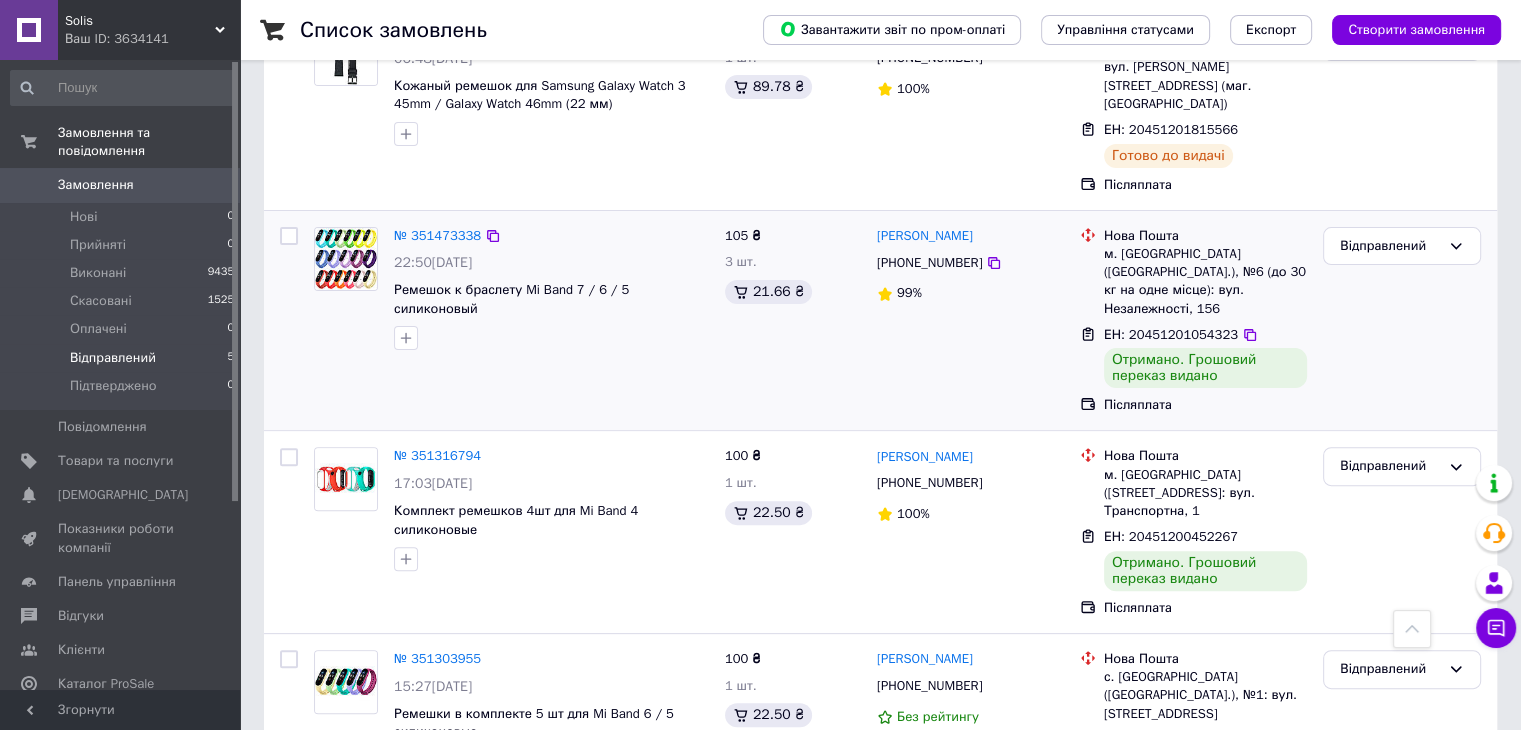 scroll, scrollTop: 543, scrollLeft: 0, axis: vertical 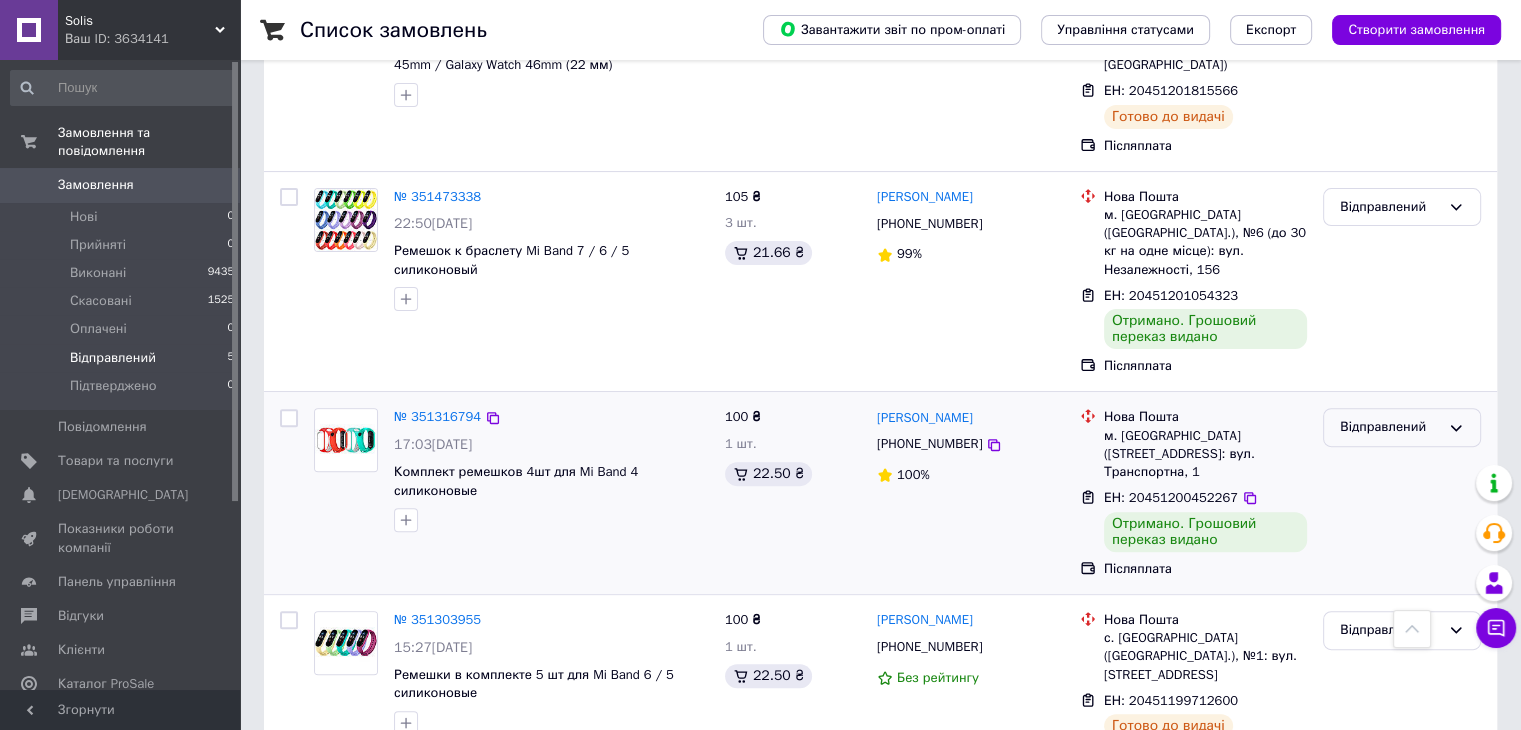 click on "Відправлений" at bounding box center [1390, 427] 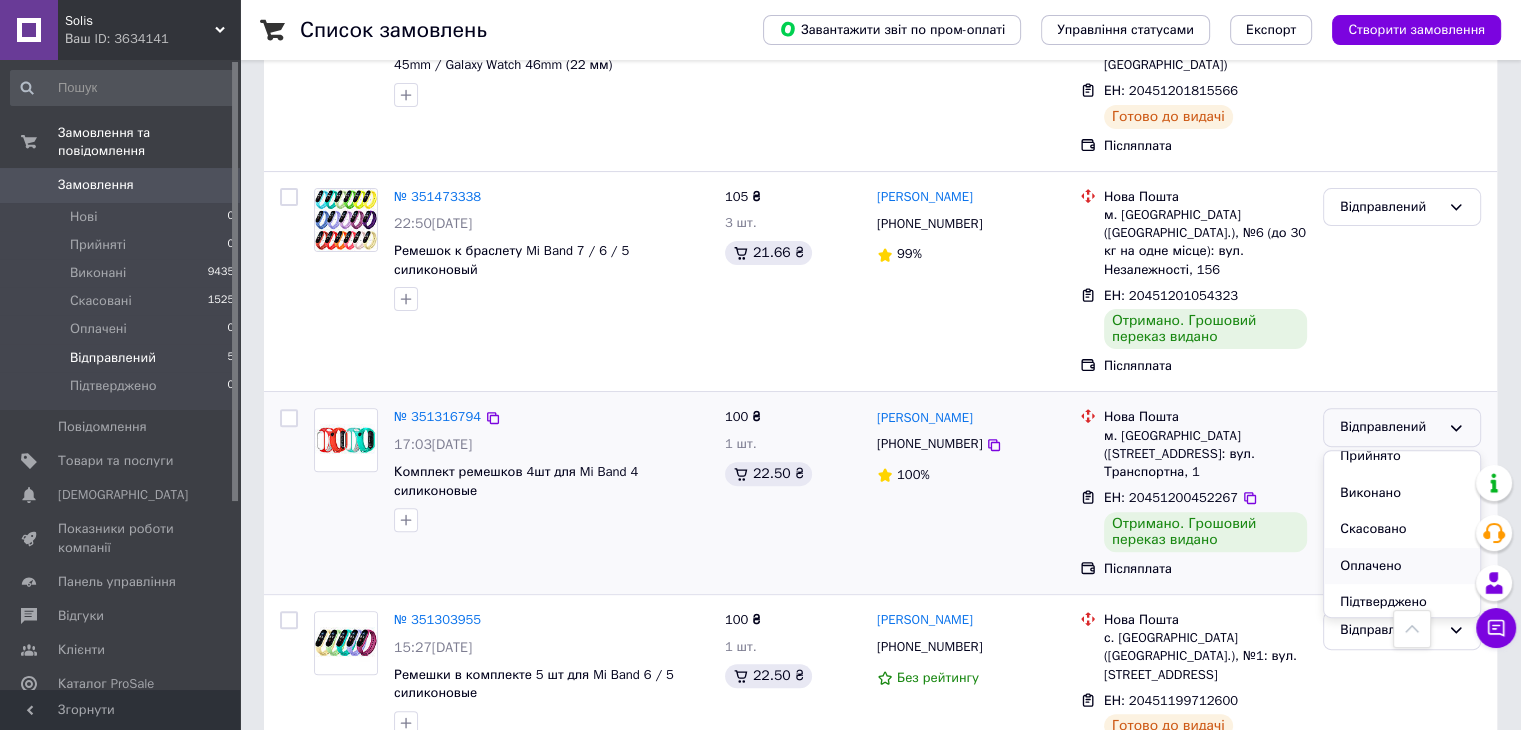 scroll, scrollTop: 16, scrollLeft: 0, axis: vertical 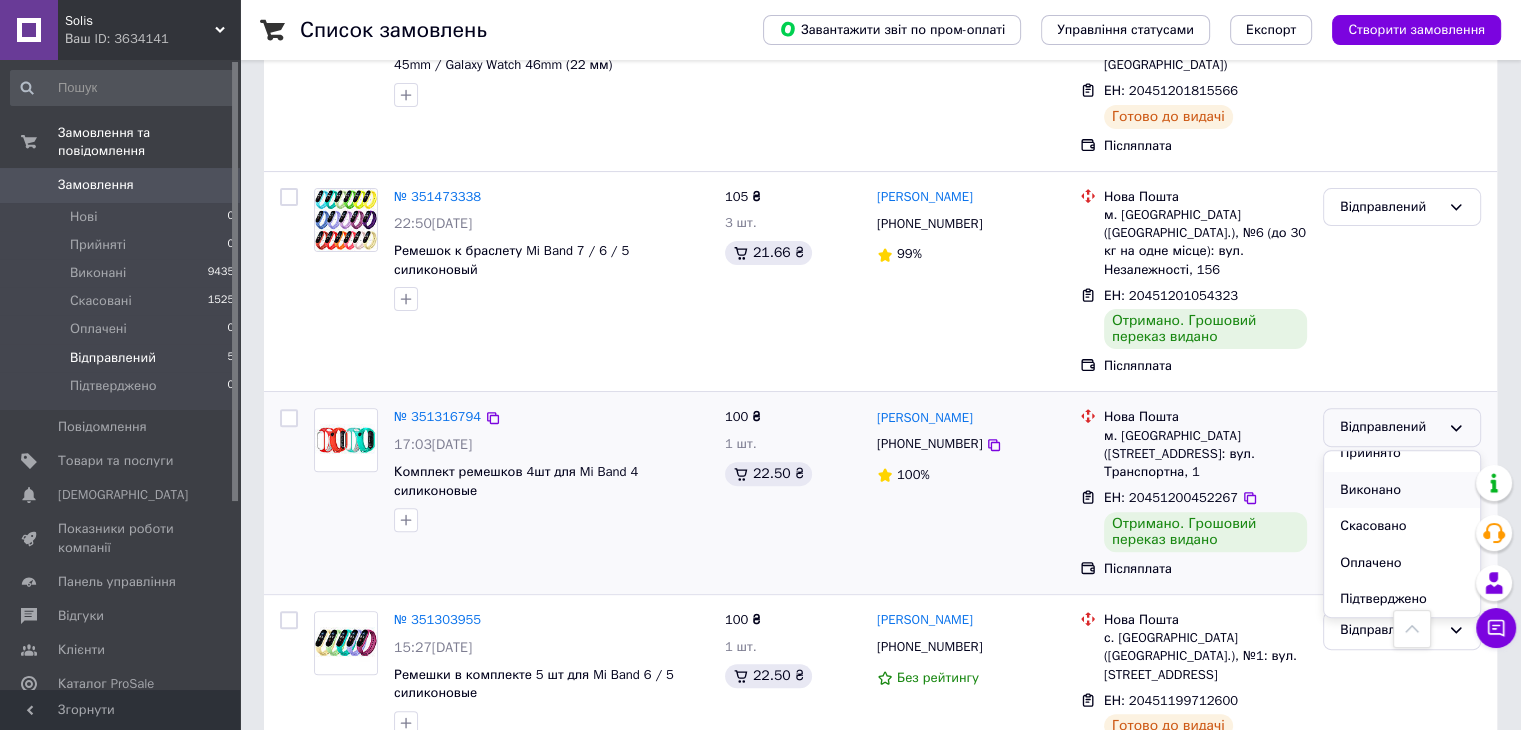 click on "Виконано" at bounding box center [1402, 490] 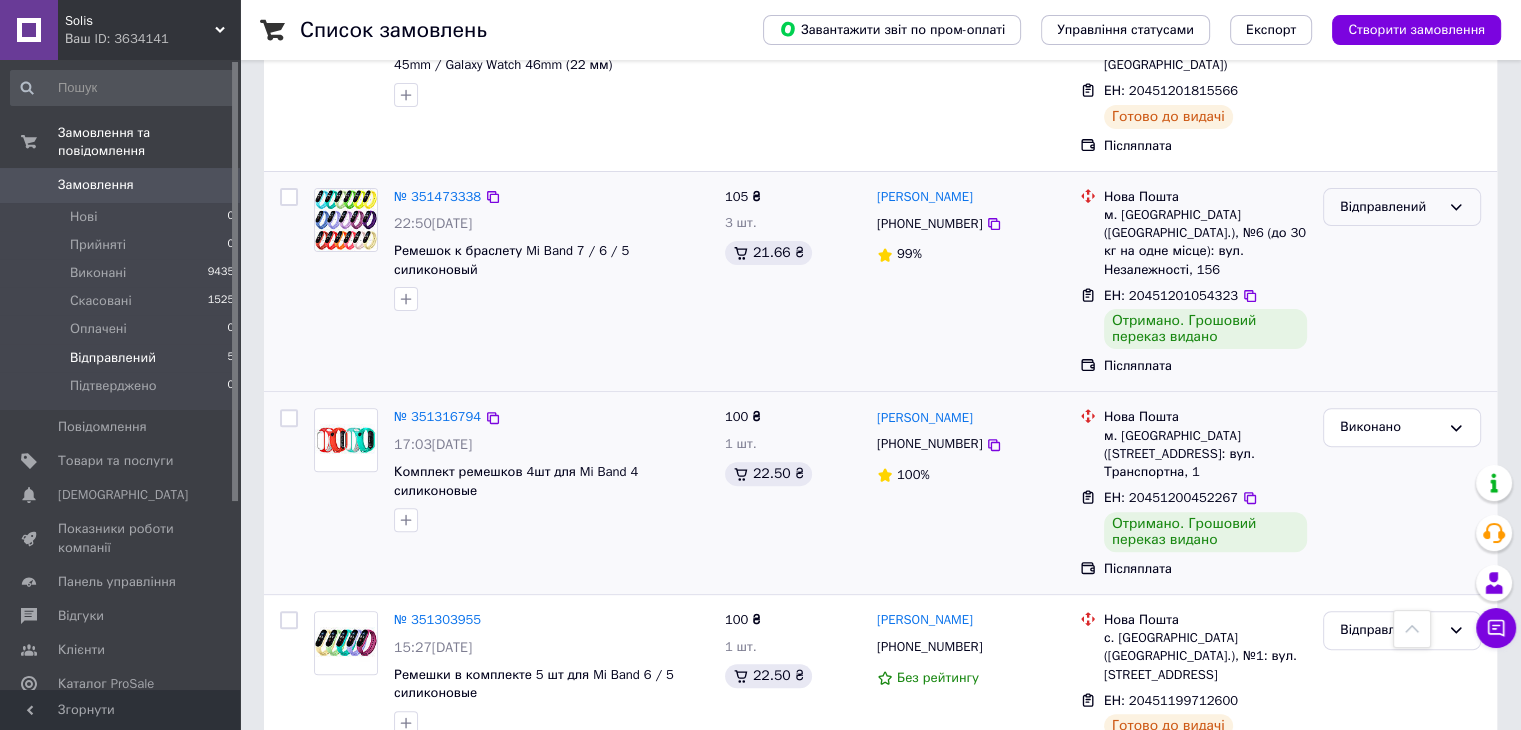 click on "Відправлений" at bounding box center (1390, 207) 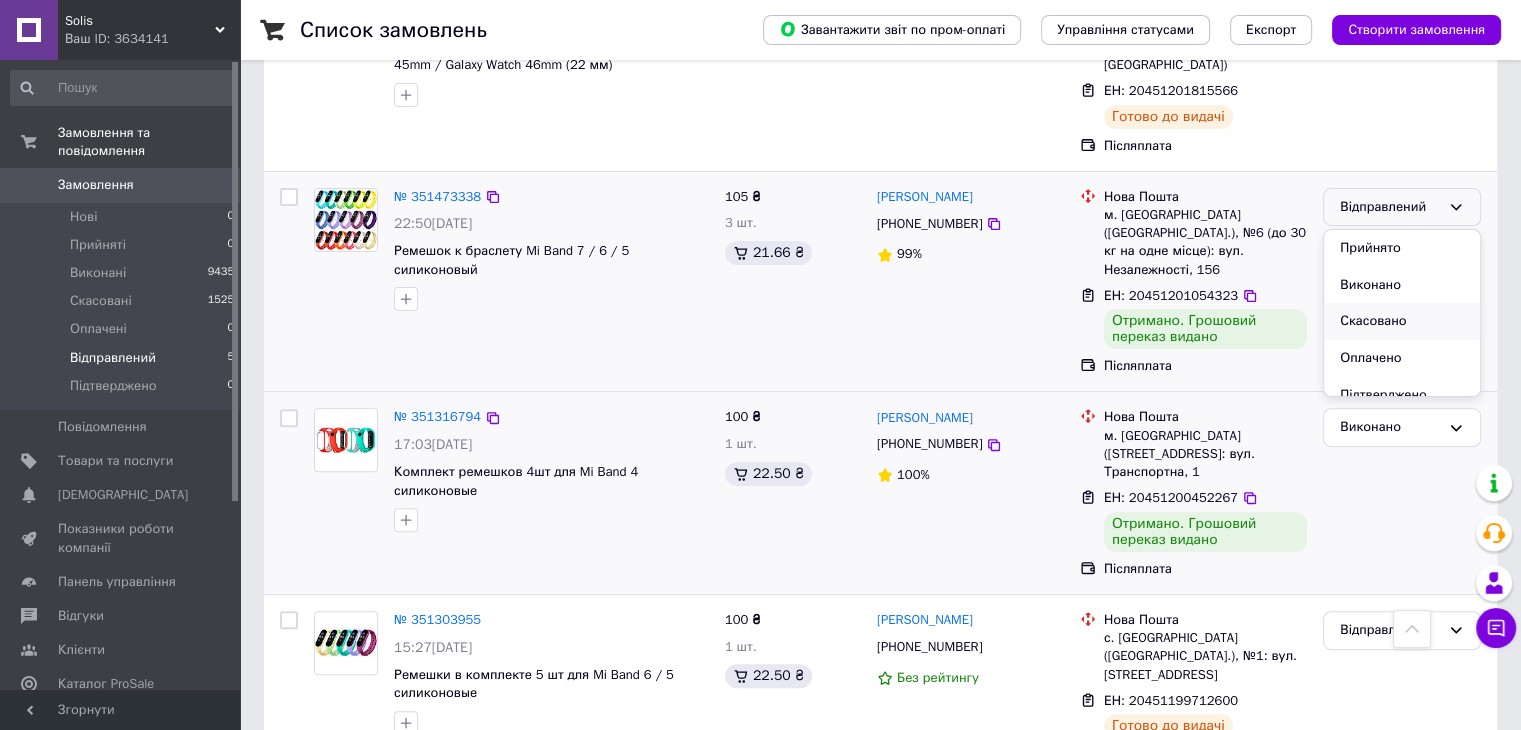 scroll, scrollTop: 16, scrollLeft: 0, axis: vertical 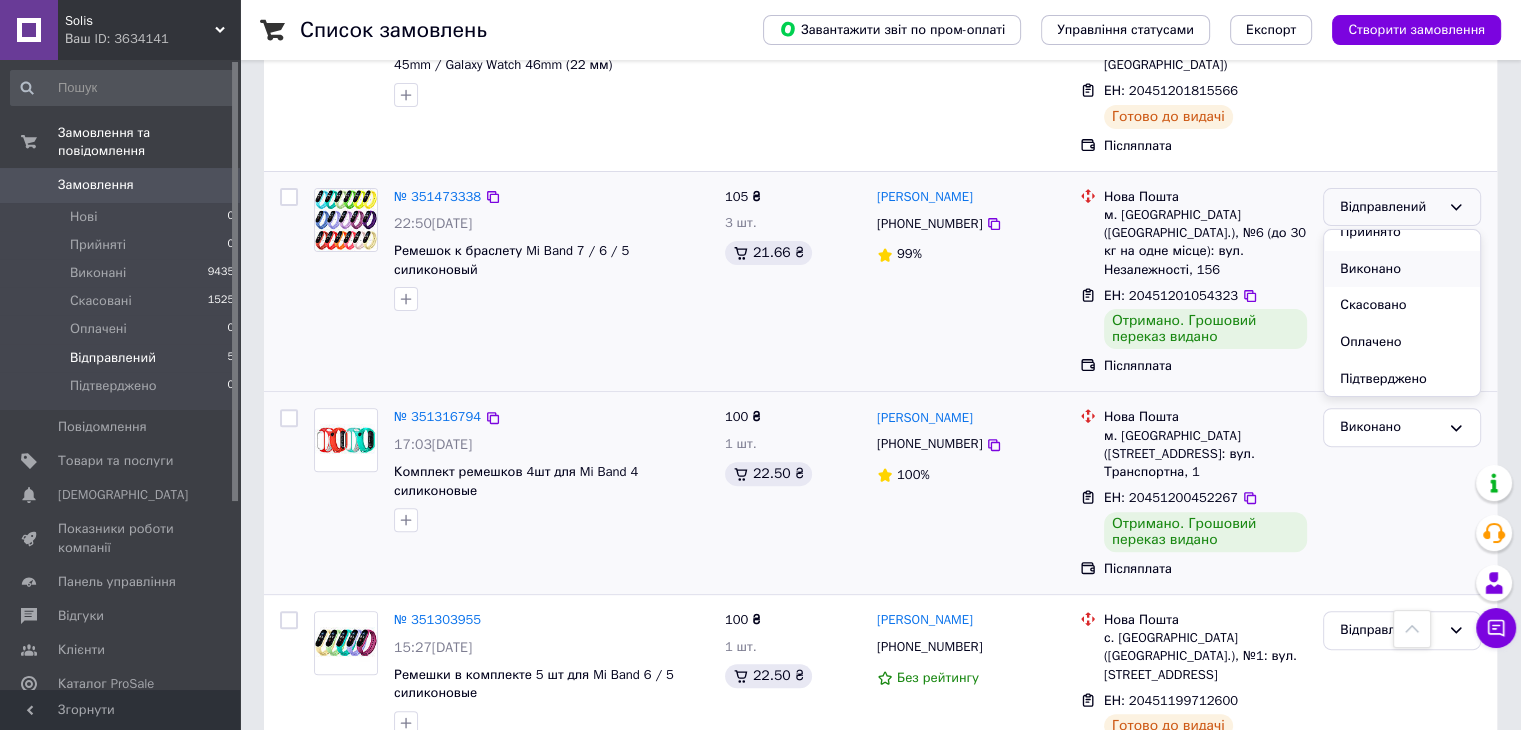click on "Виконано" at bounding box center [1402, 269] 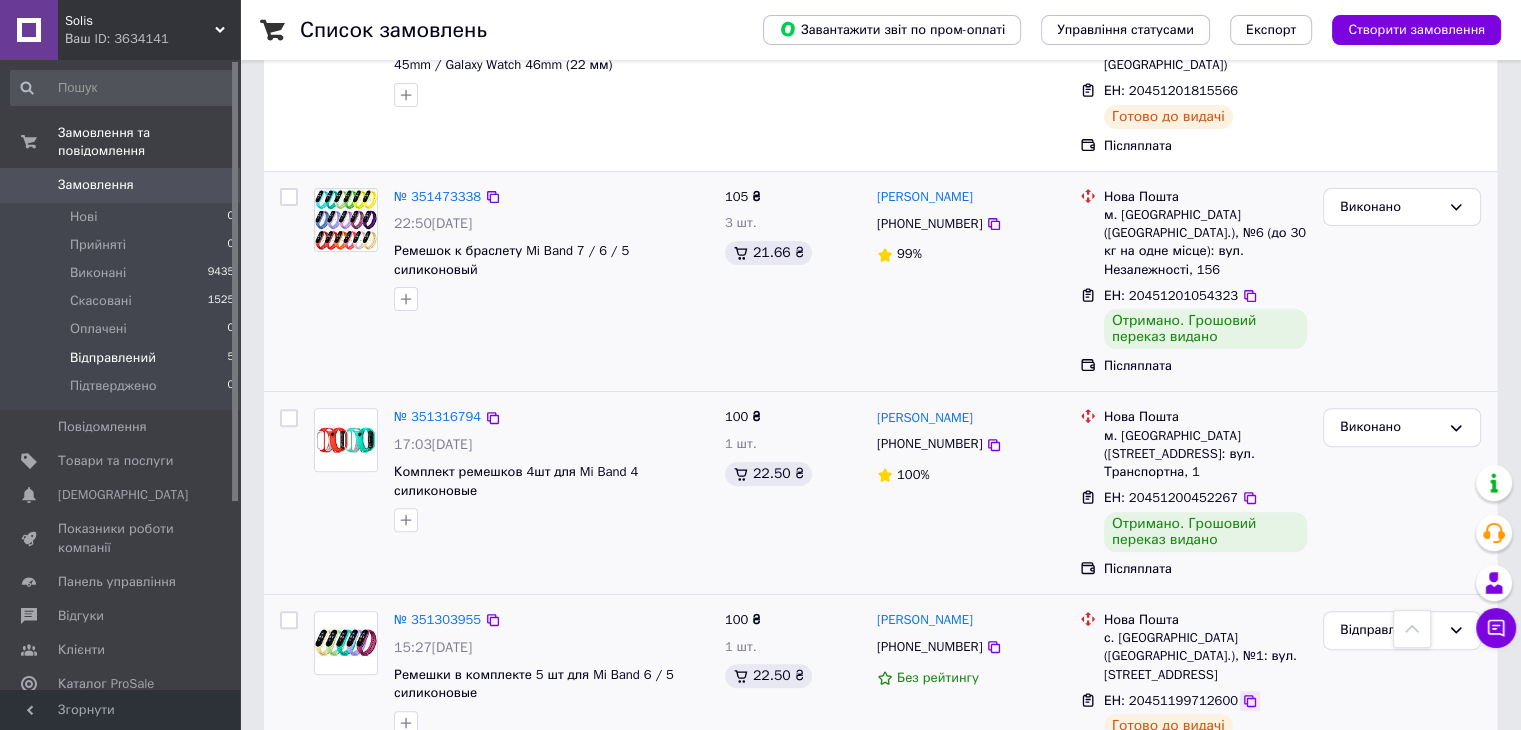 click 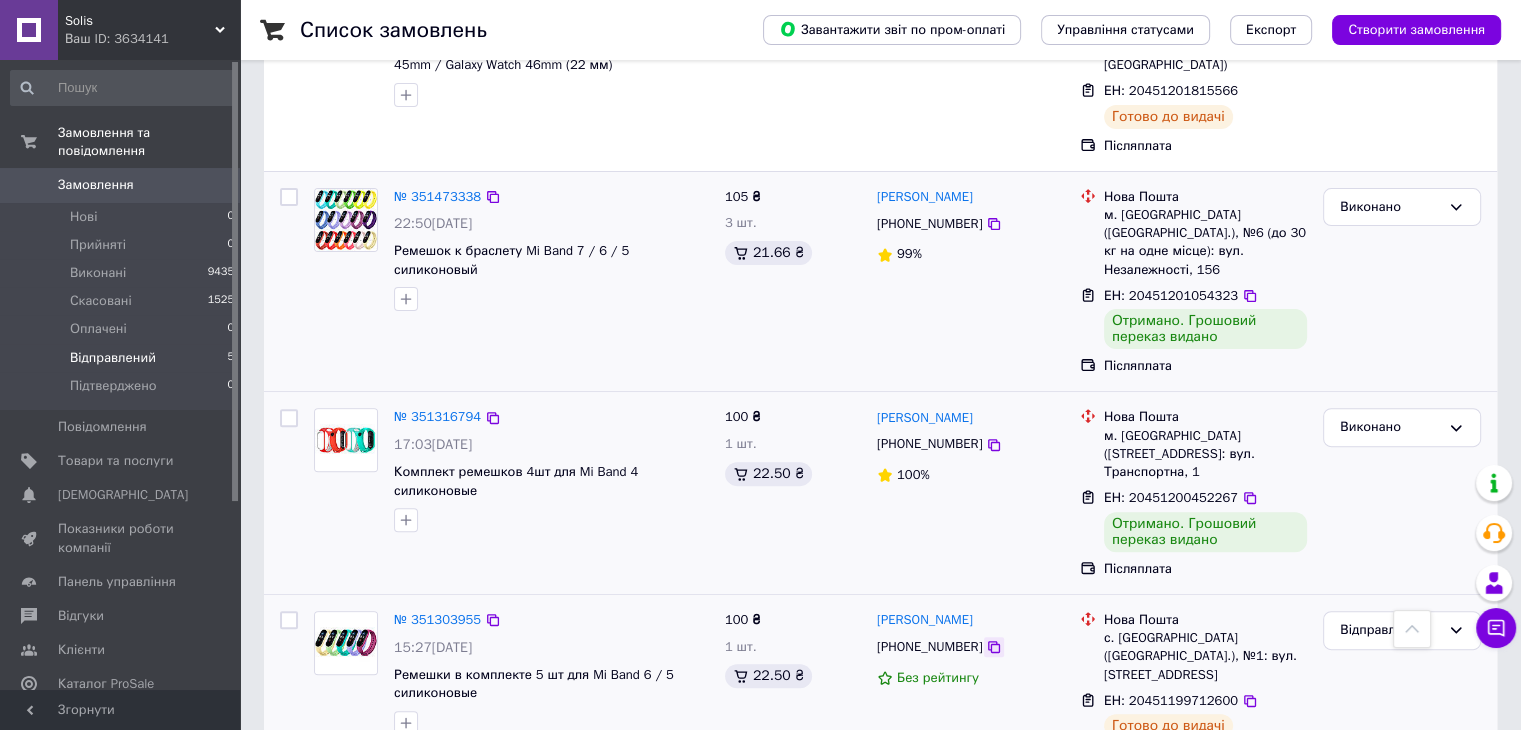 click 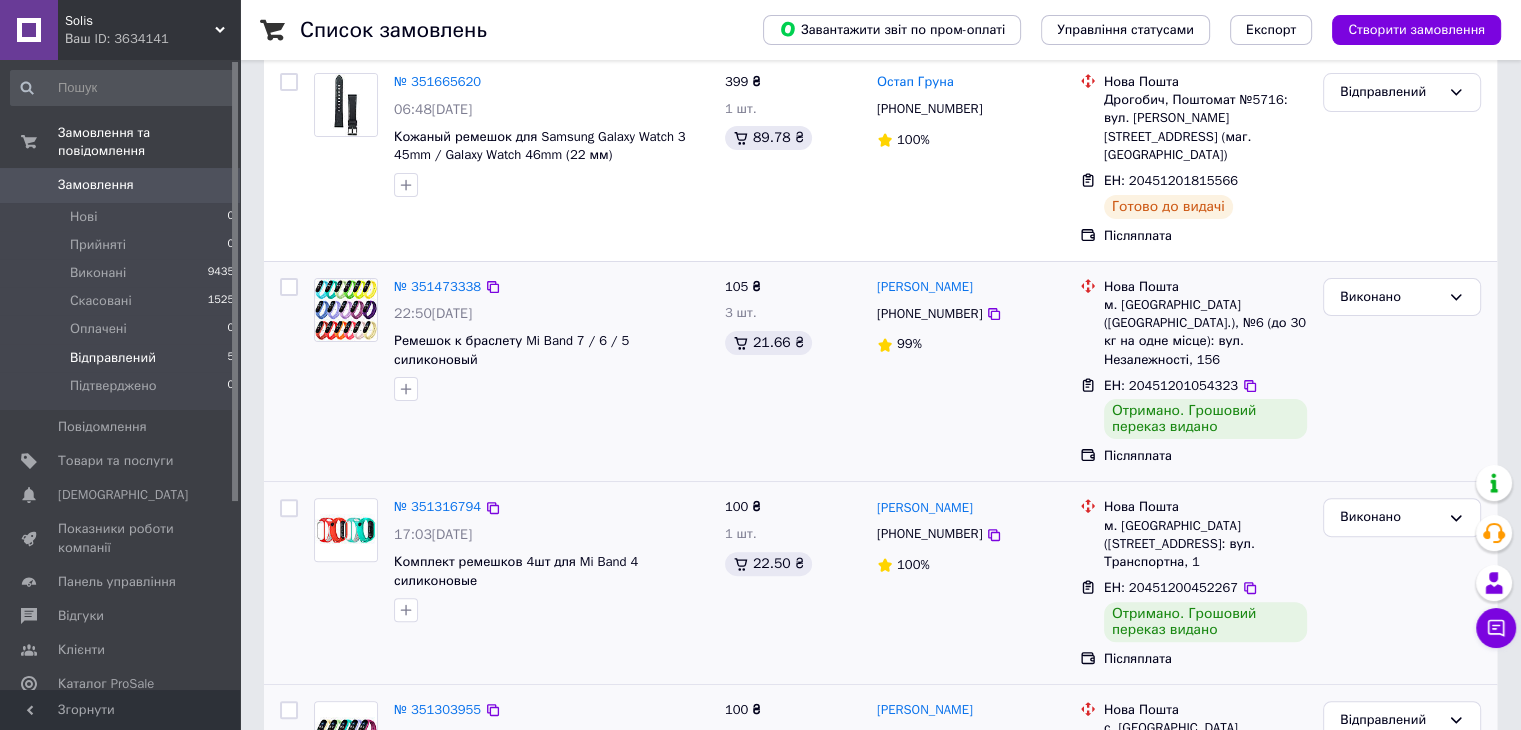 scroll, scrollTop: 543, scrollLeft: 0, axis: vertical 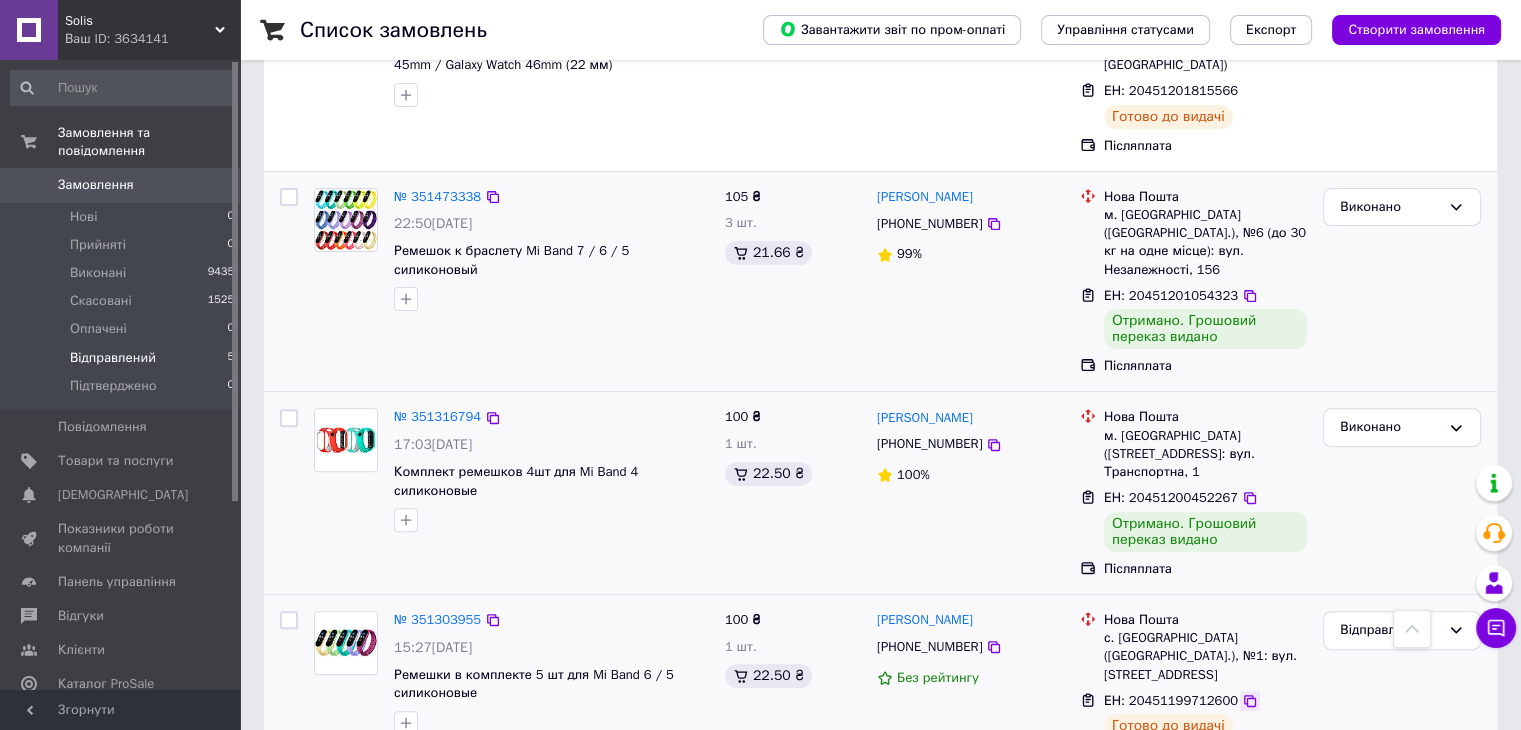 click 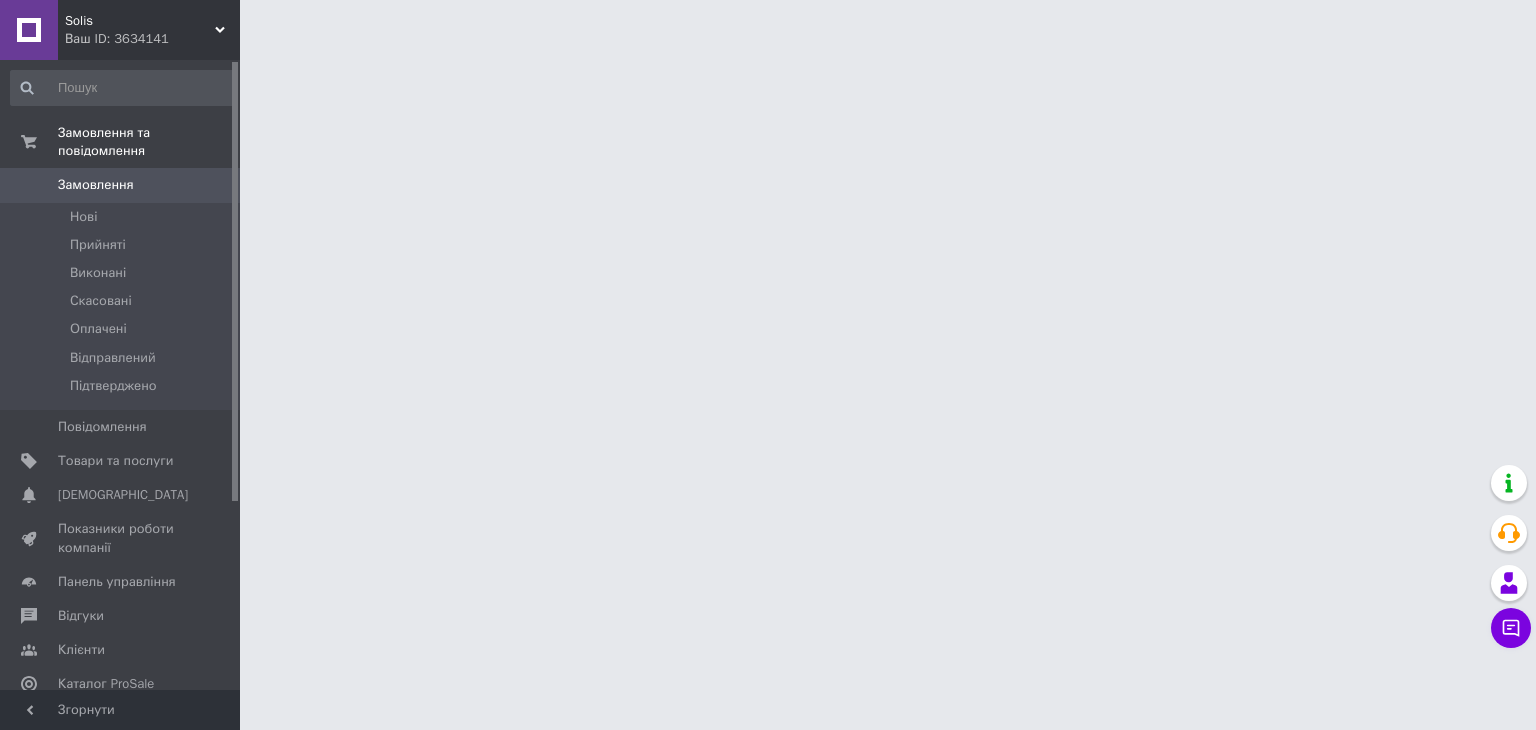 scroll, scrollTop: 0, scrollLeft: 0, axis: both 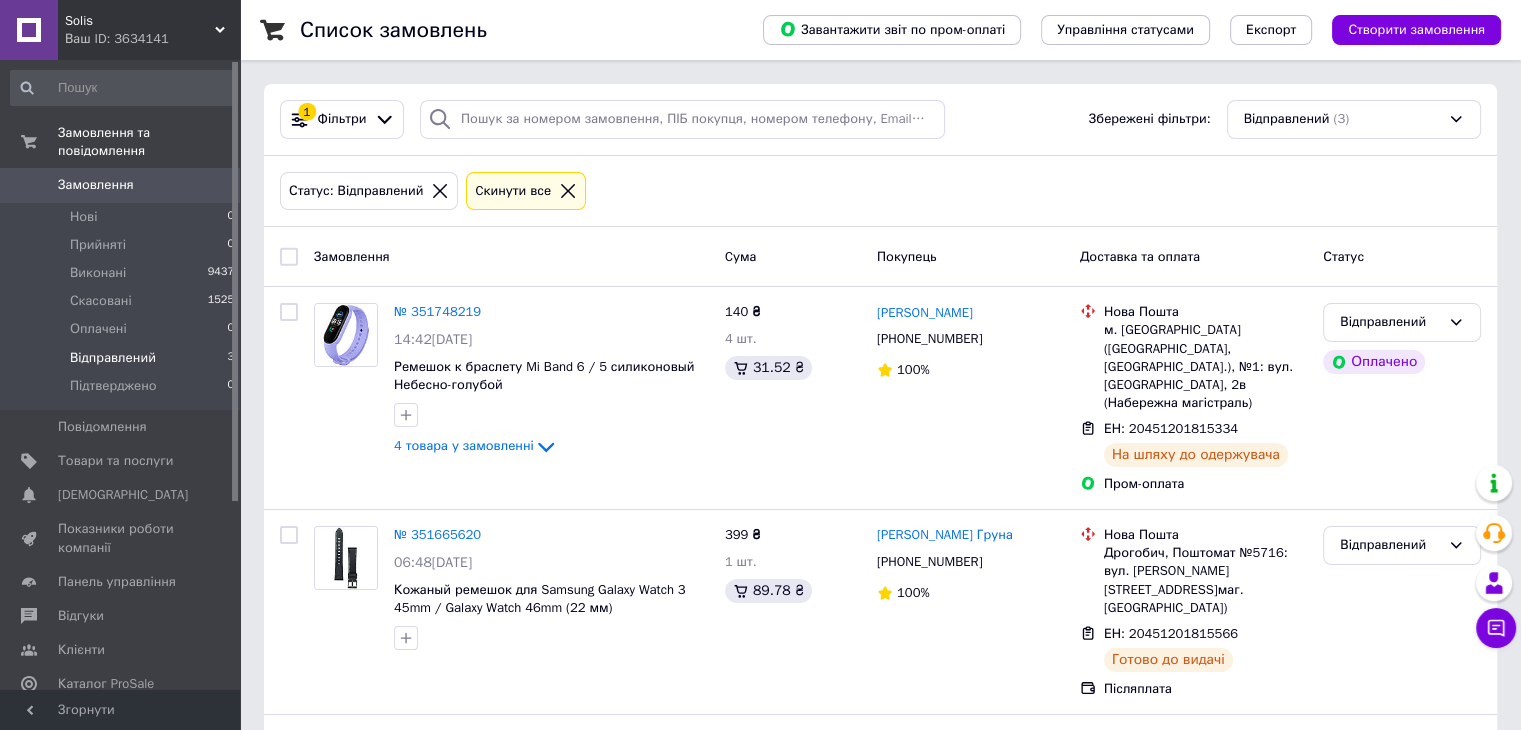 click on "Відправлений" at bounding box center [113, 358] 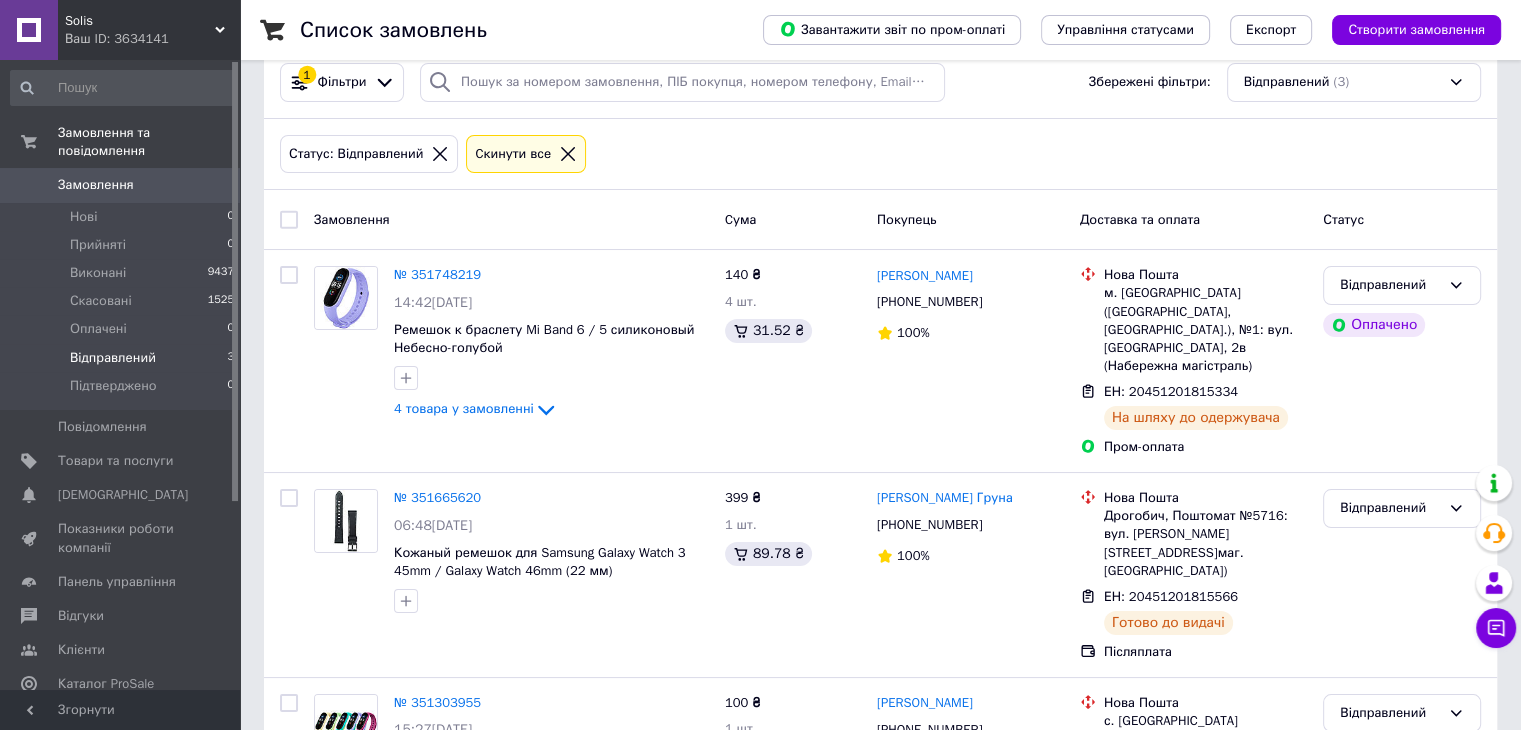 scroll, scrollTop: 0, scrollLeft: 0, axis: both 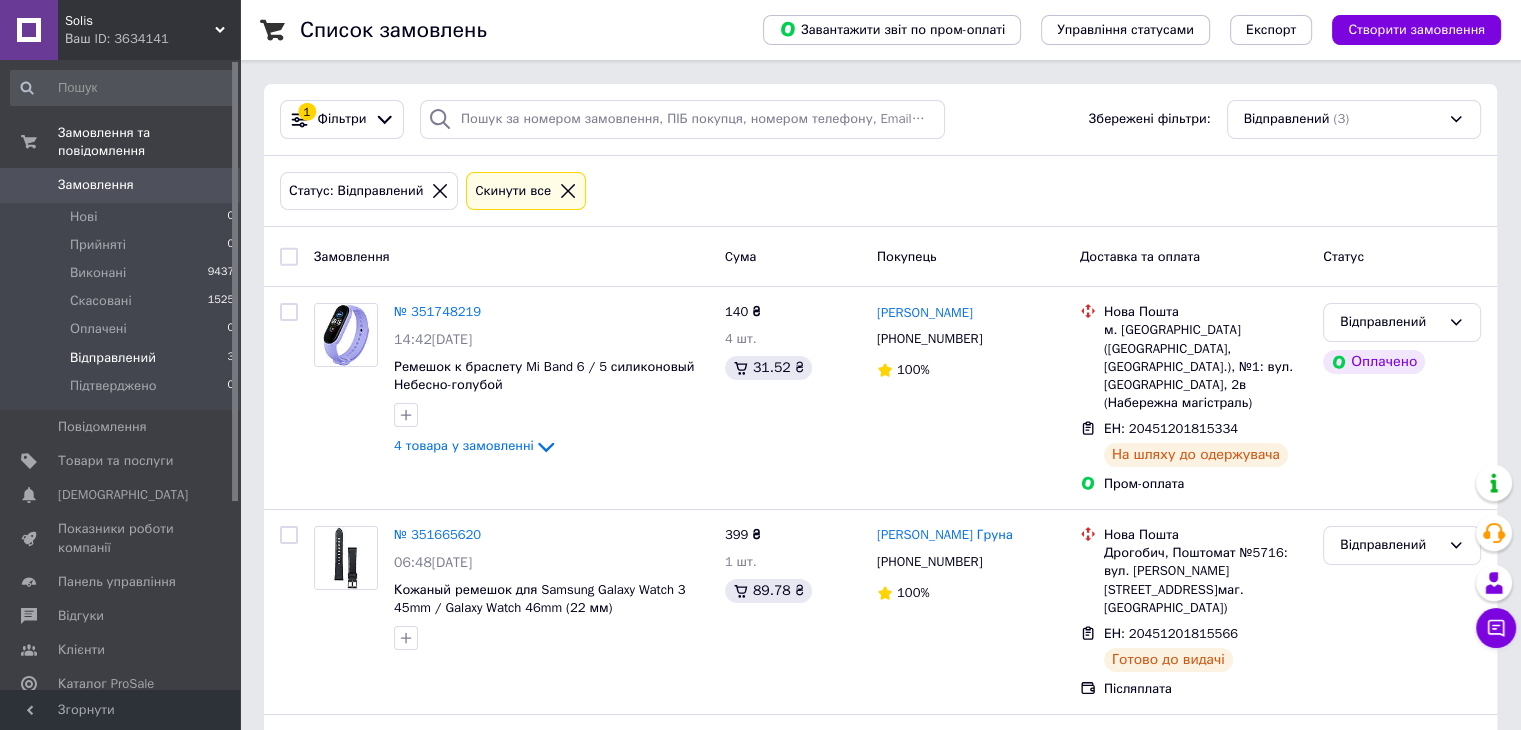 click on "Замовлення" at bounding box center (96, 185) 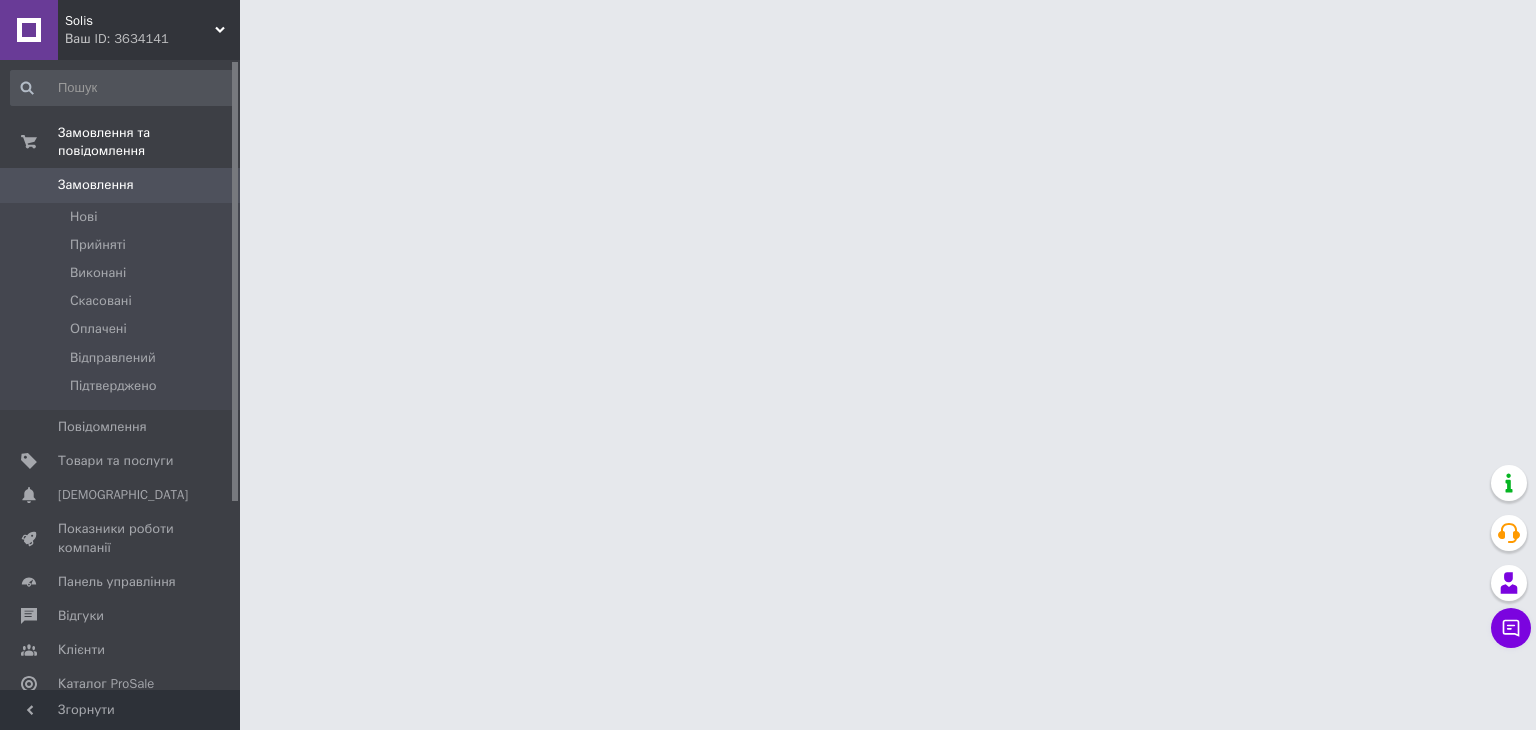 scroll, scrollTop: 0, scrollLeft: 0, axis: both 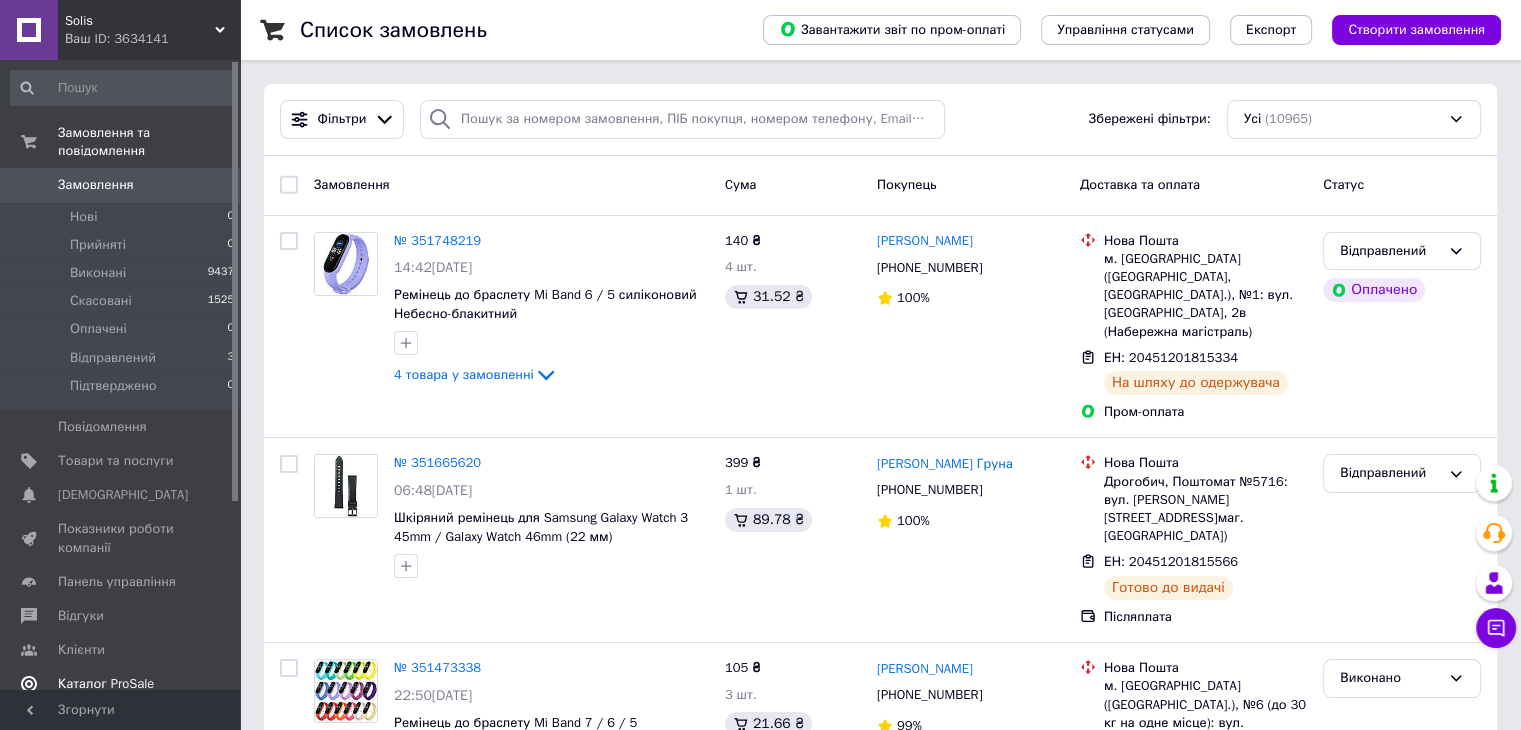click on "Каталог ProSale" at bounding box center (106, 684) 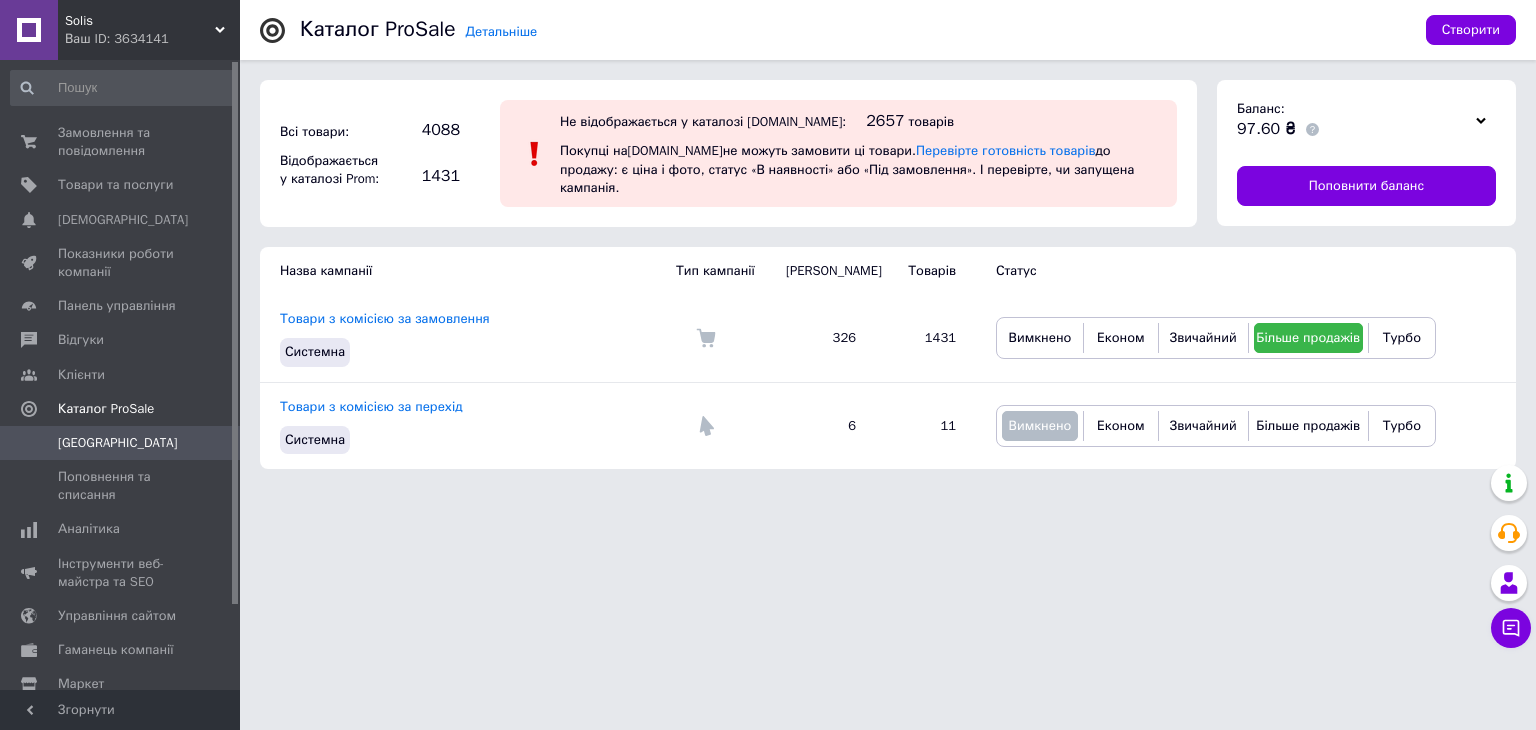 scroll, scrollTop: 0, scrollLeft: 0, axis: both 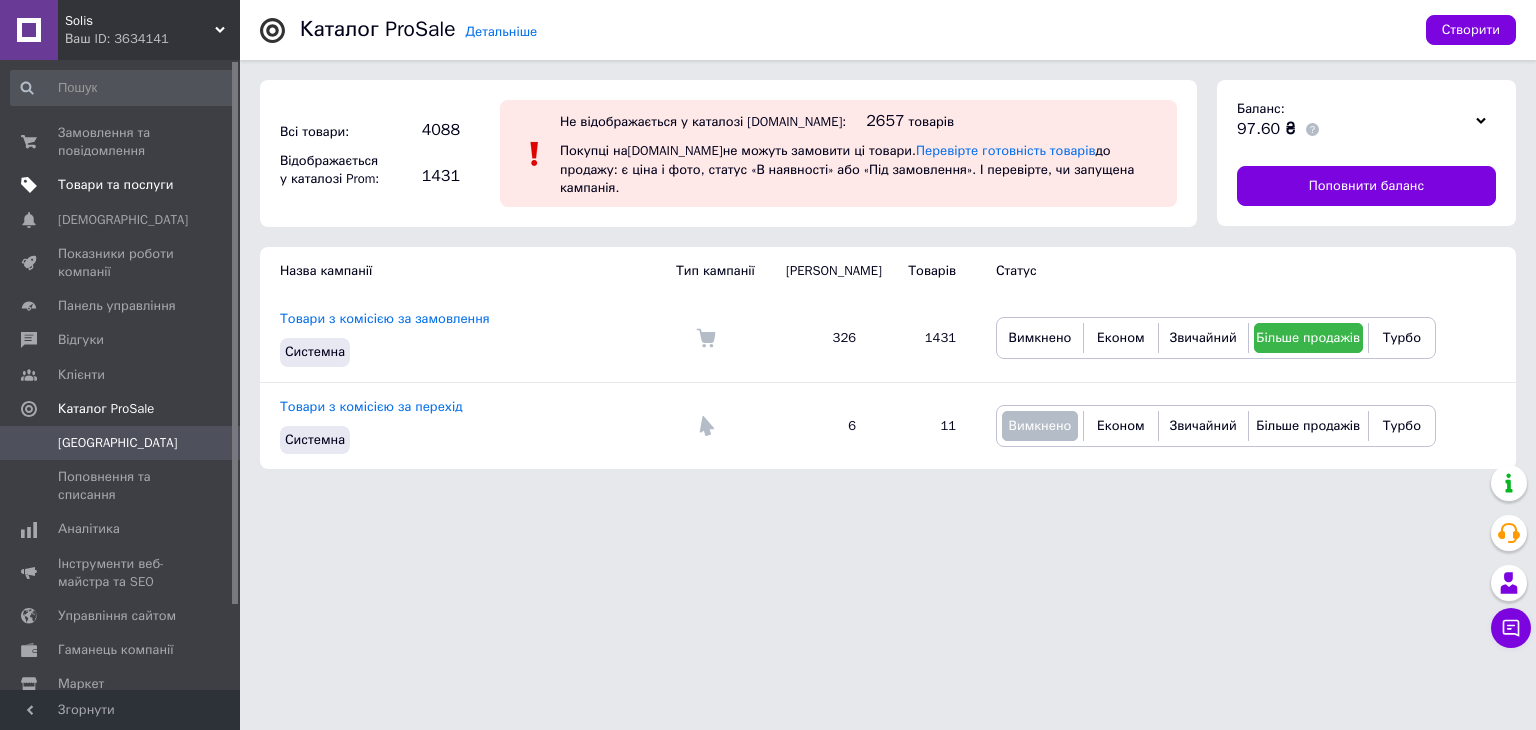 click on "Товари та послуги" at bounding box center (115, 185) 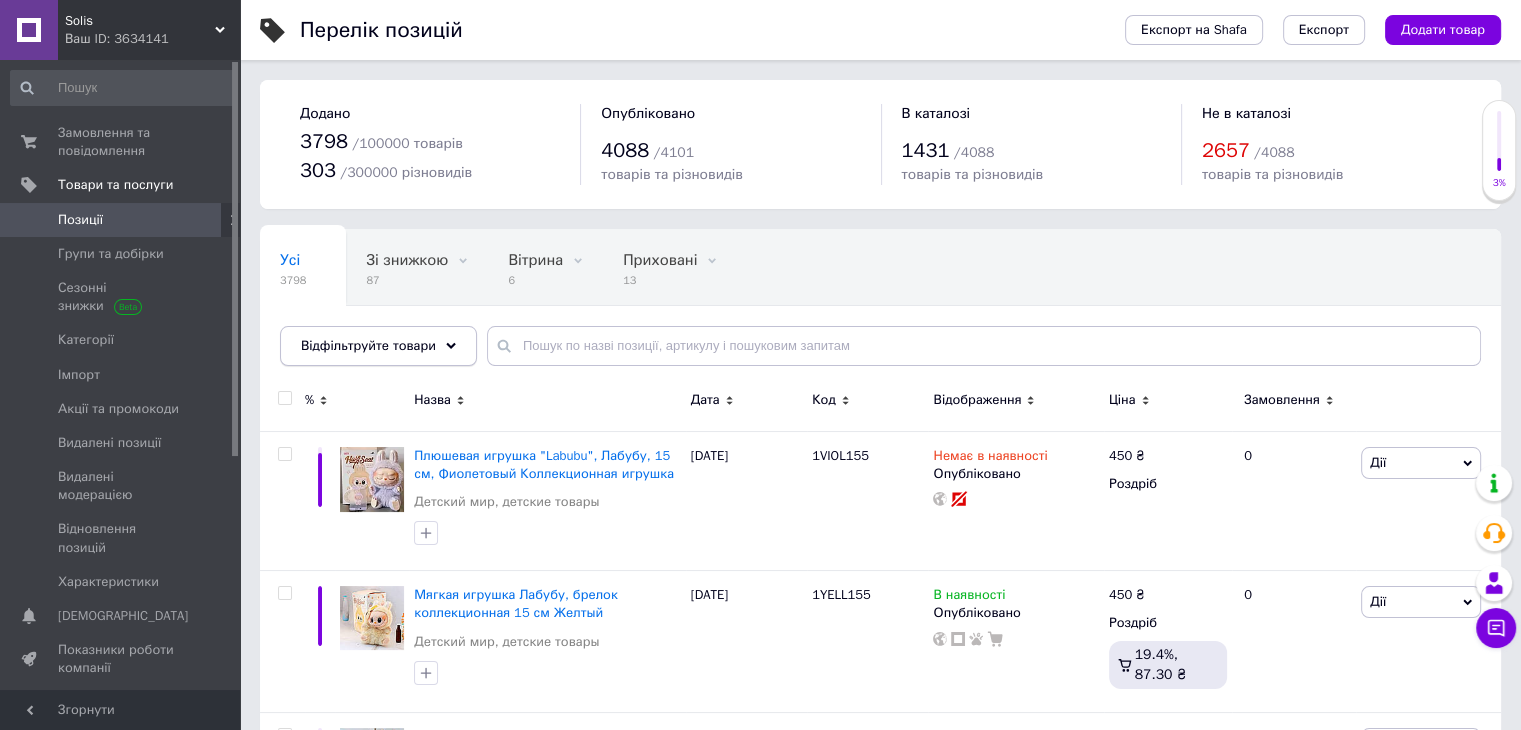 click on "Відфільтруйте товари" at bounding box center [378, 346] 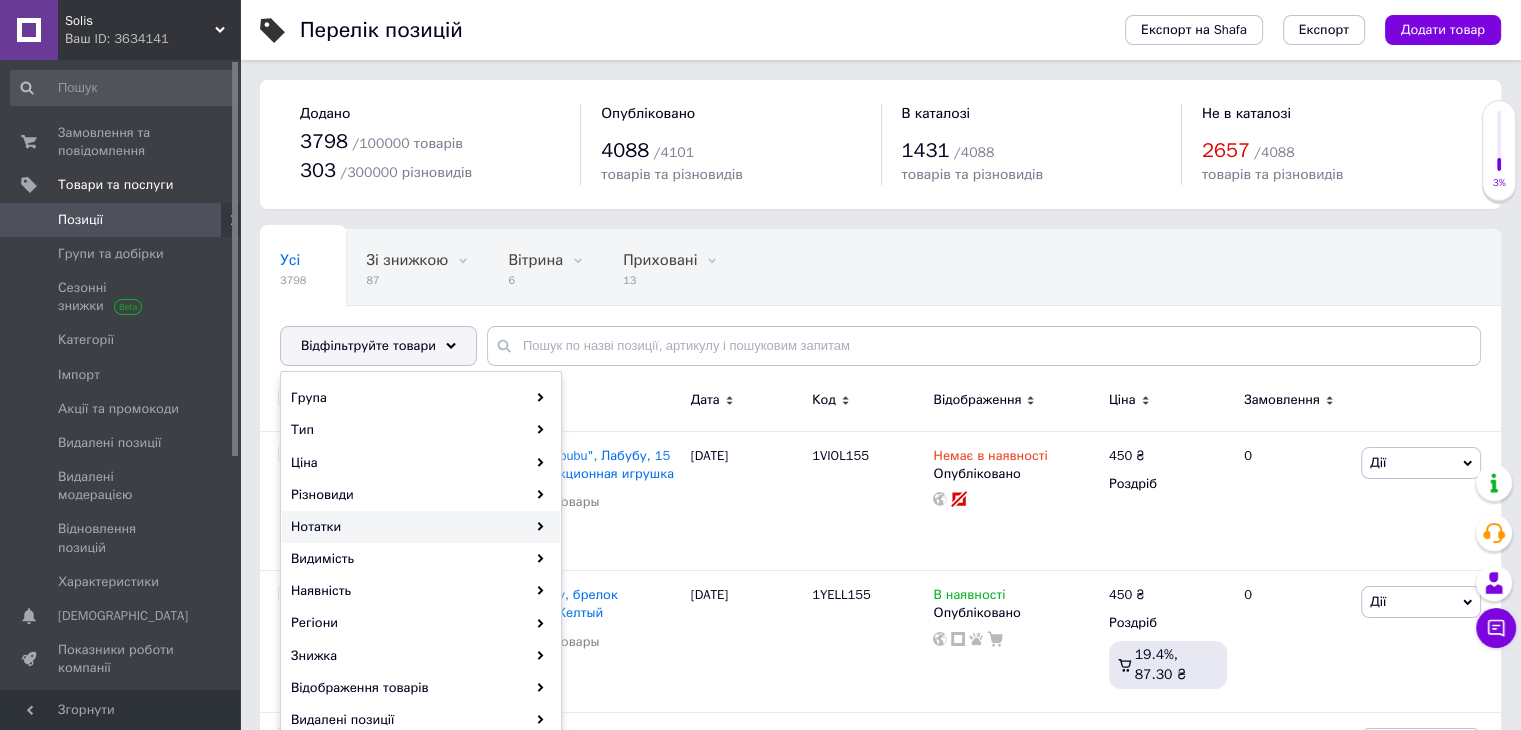click on "Нотатки" at bounding box center [421, 527] 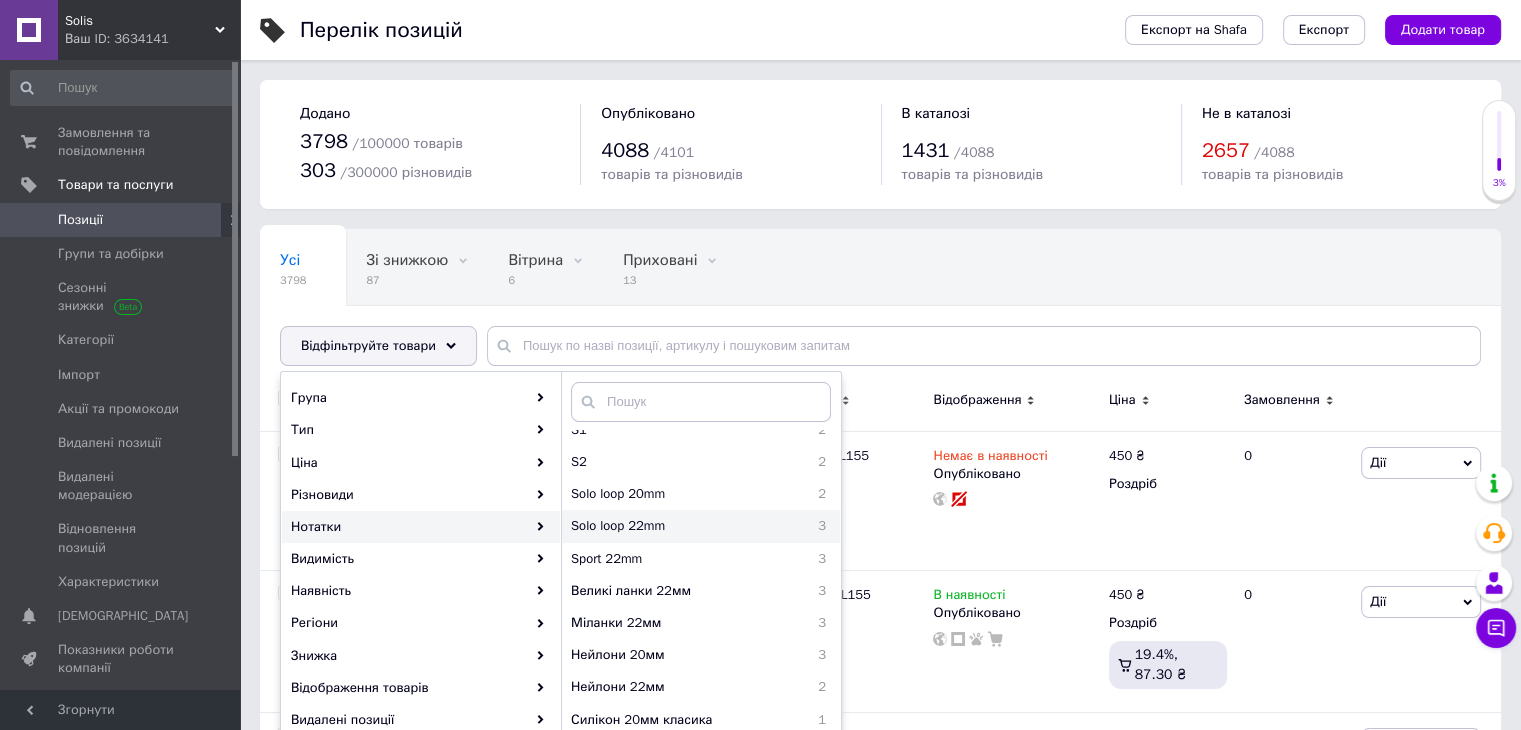 scroll, scrollTop: 308, scrollLeft: 0, axis: vertical 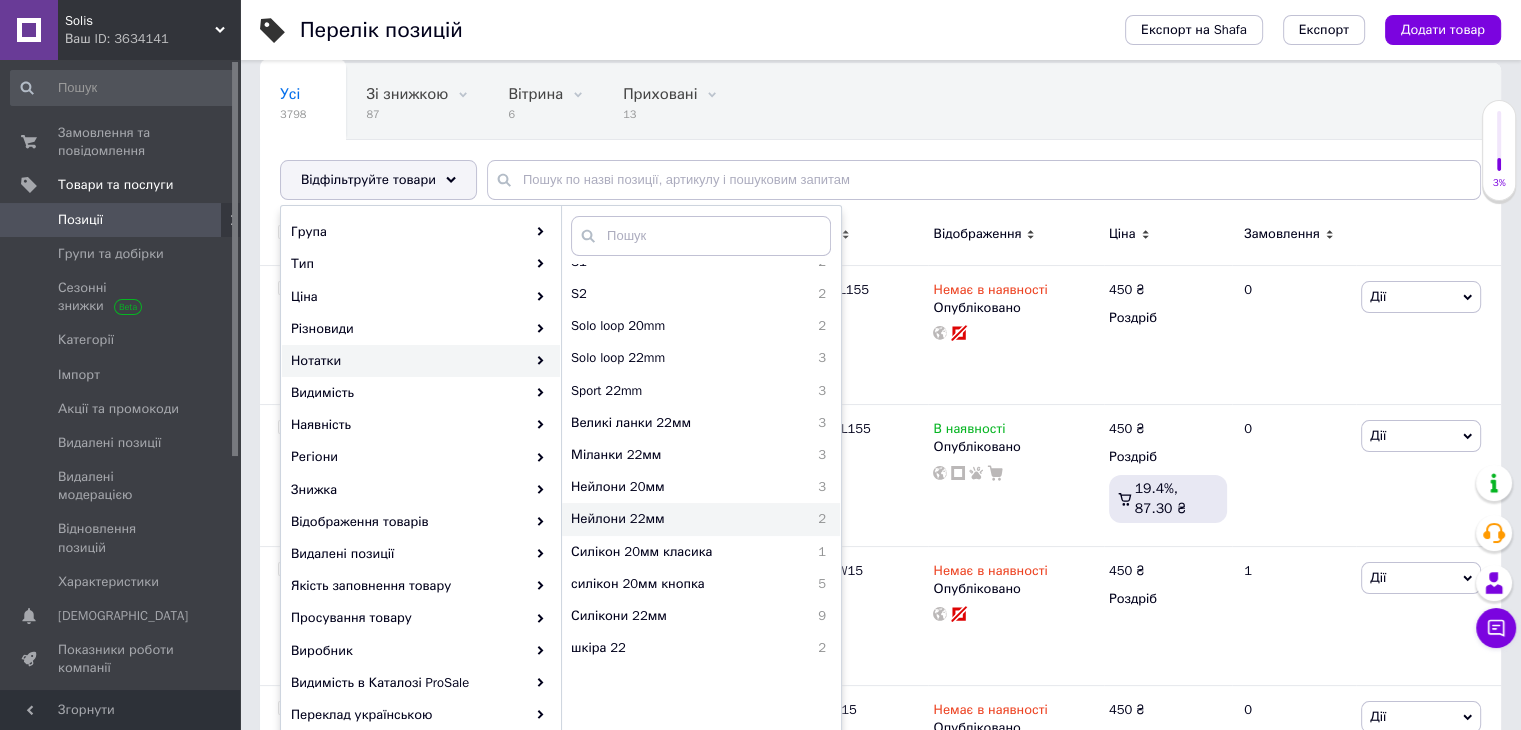 click on "Нейлони 22мм" at bounding box center [678, 519] 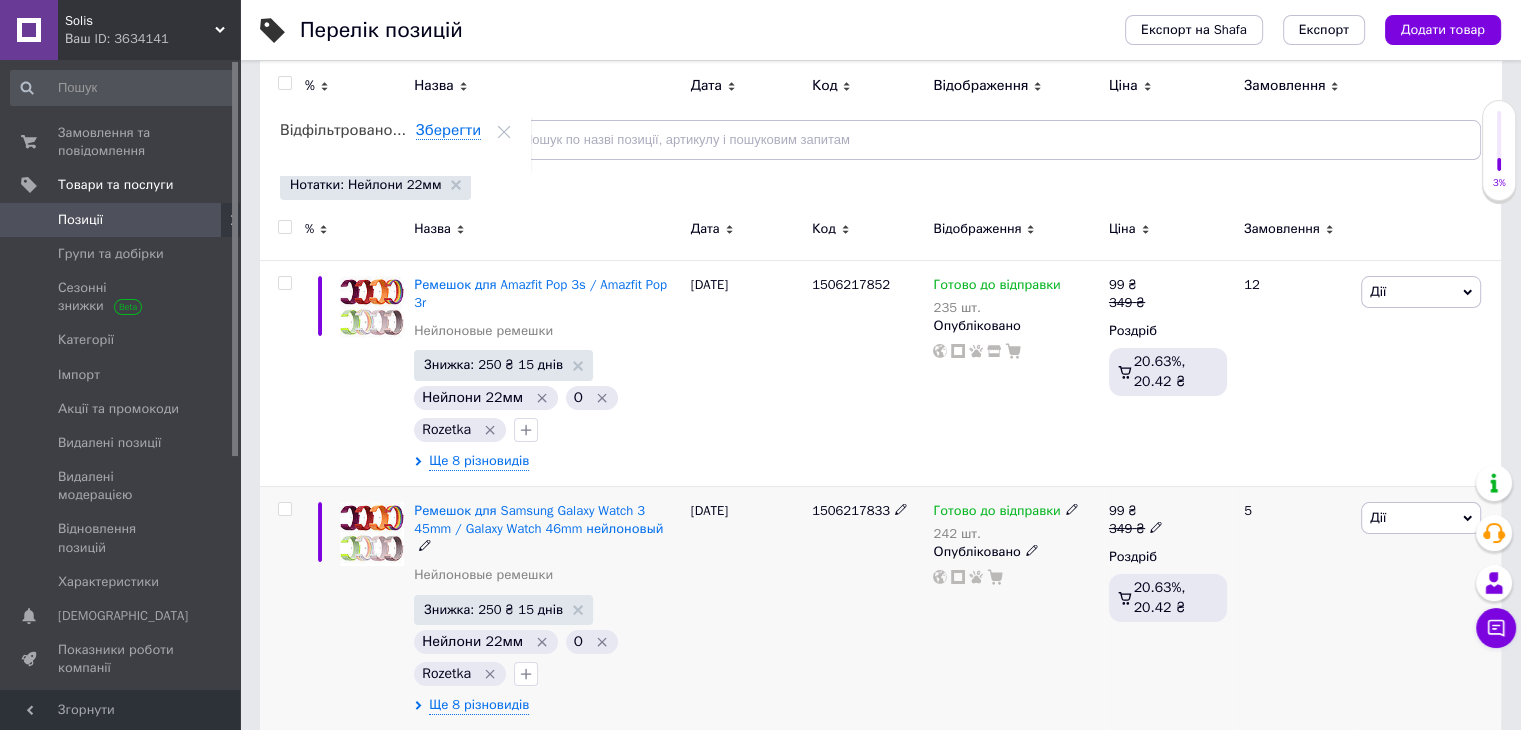 scroll, scrollTop: 188, scrollLeft: 0, axis: vertical 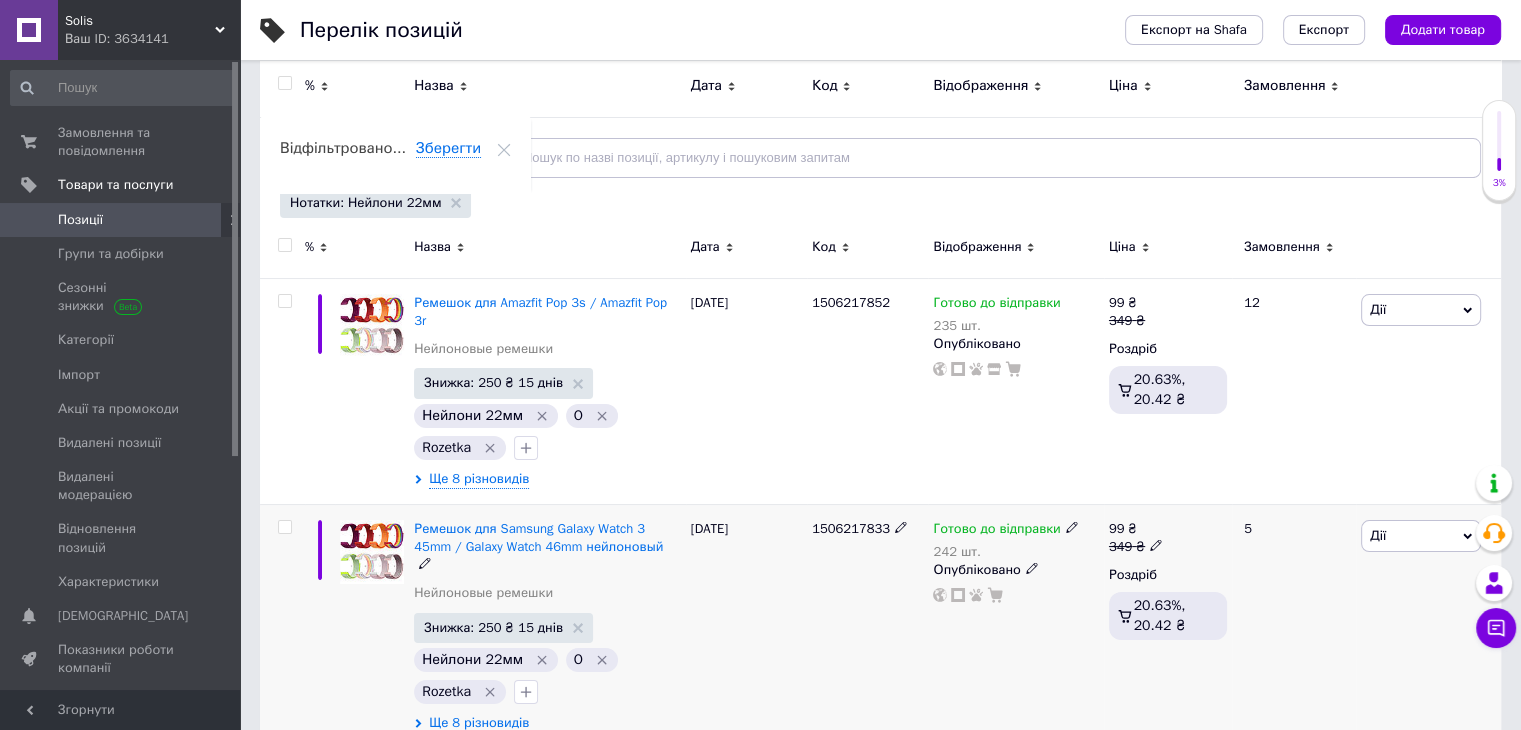 click on "Ще 8 різновидів" at bounding box center (479, 723) 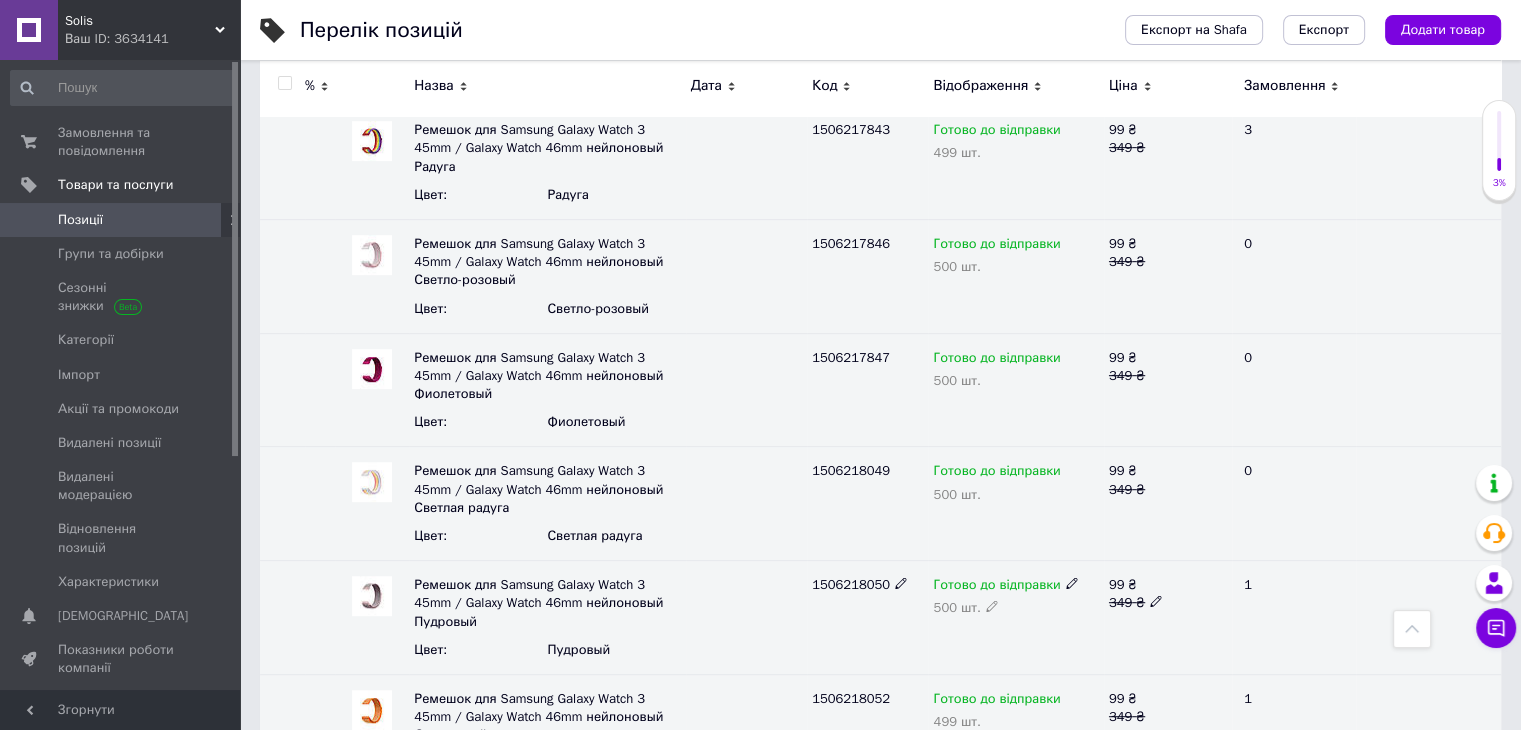 scroll, scrollTop: 1060, scrollLeft: 0, axis: vertical 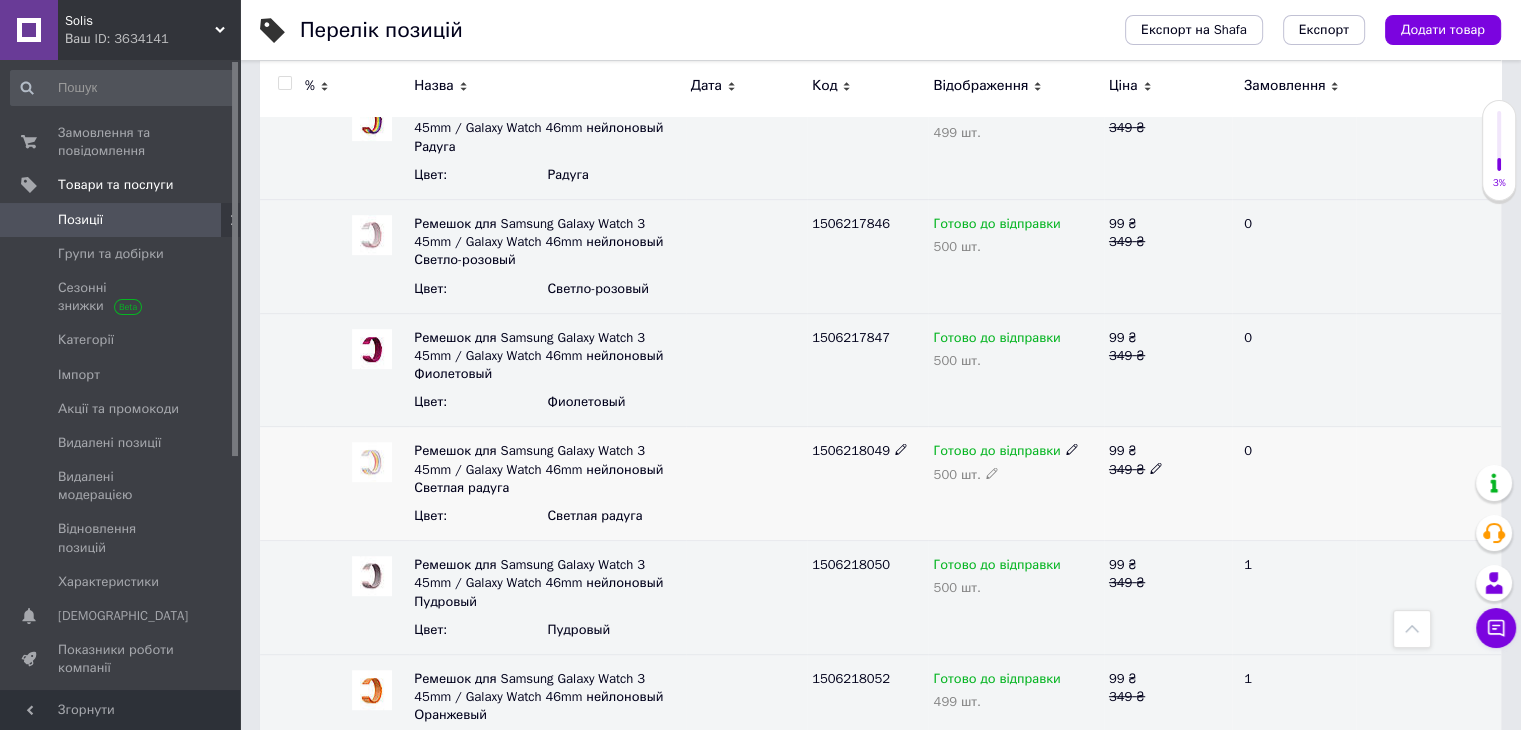 click 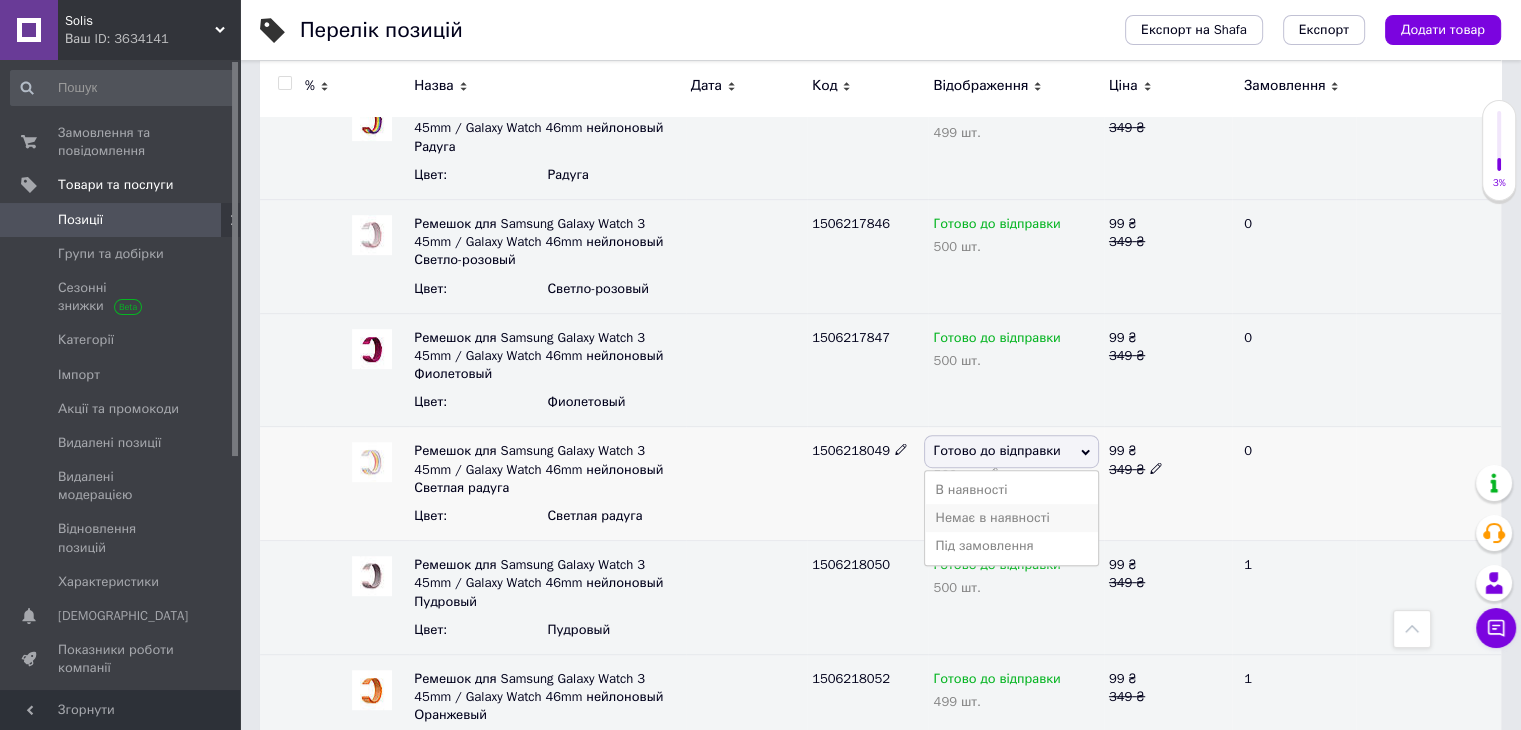 click on "Немає в наявності" at bounding box center [1011, 518] 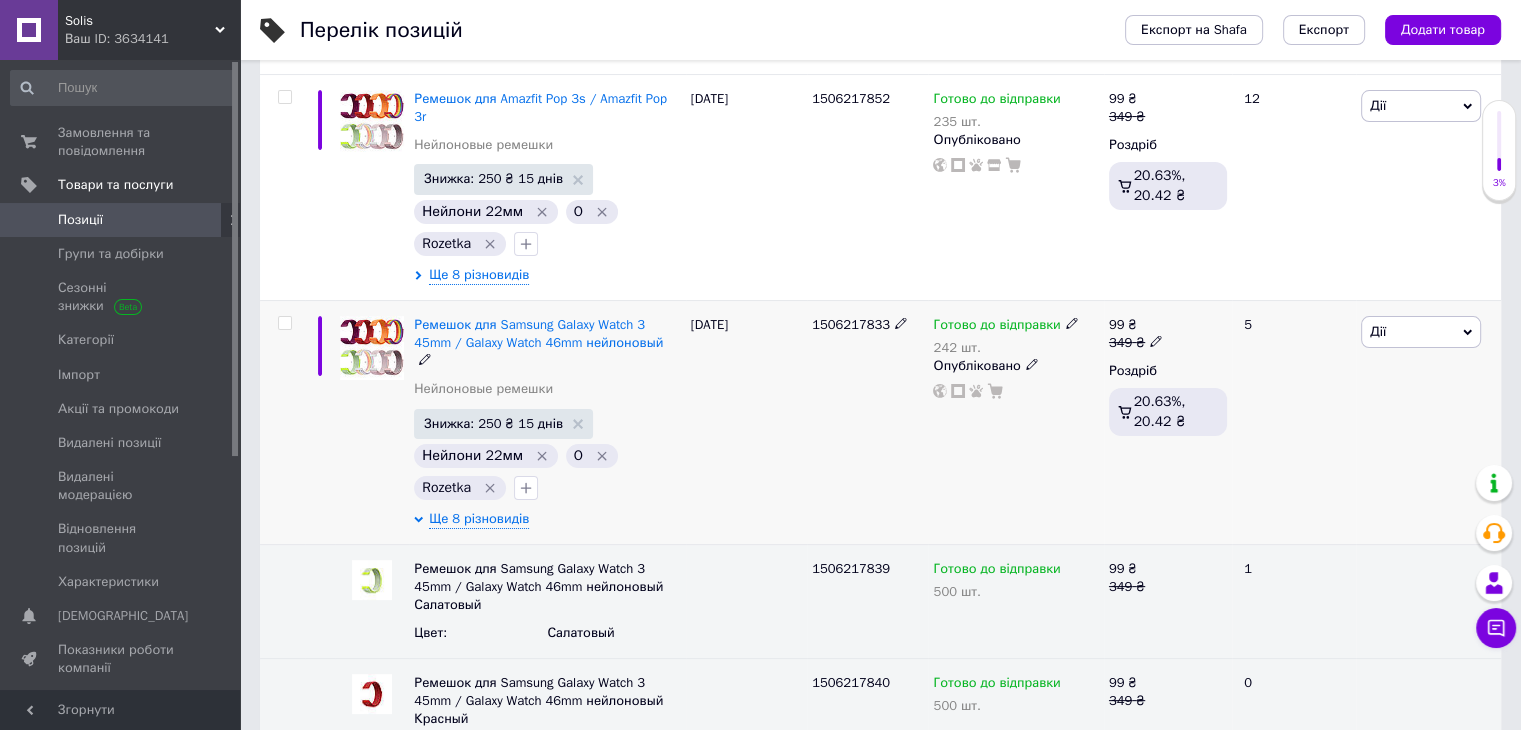 scroll, scrollTop: 394, scrollLeft: 0, axis: vertical 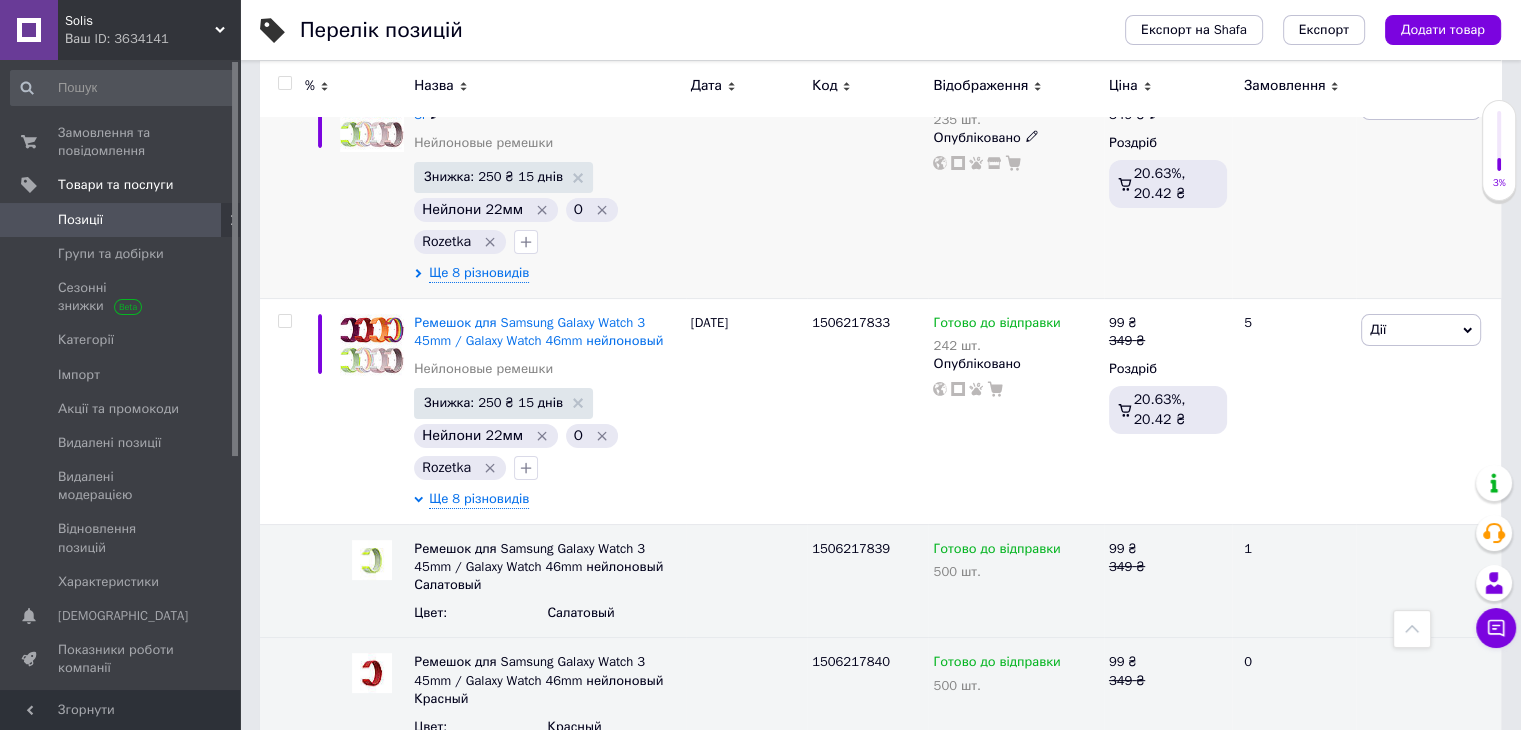 click on "Rozetka" at bounding box center (459, 242) 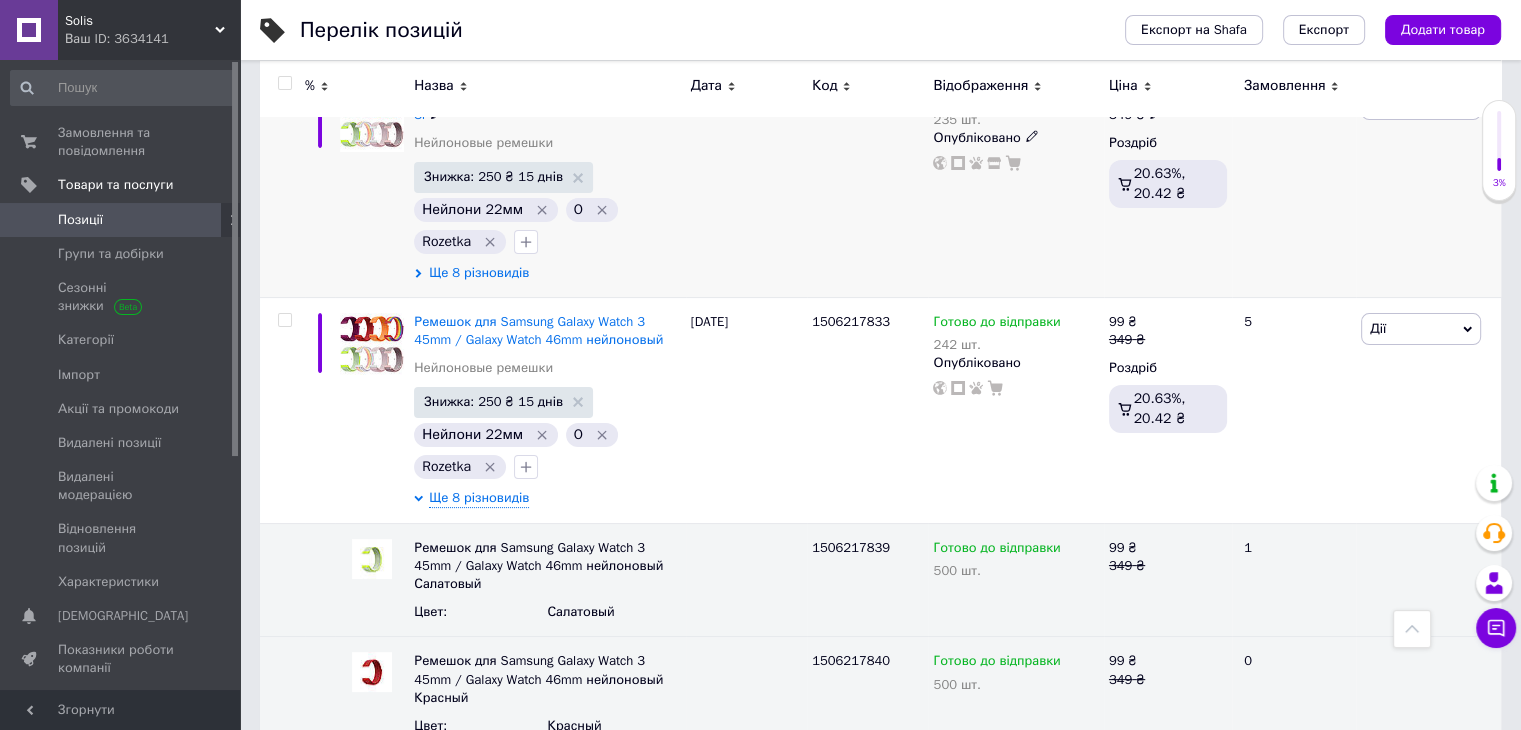 click on "Ще 8 різновидів" at bounding box center [479, 273] 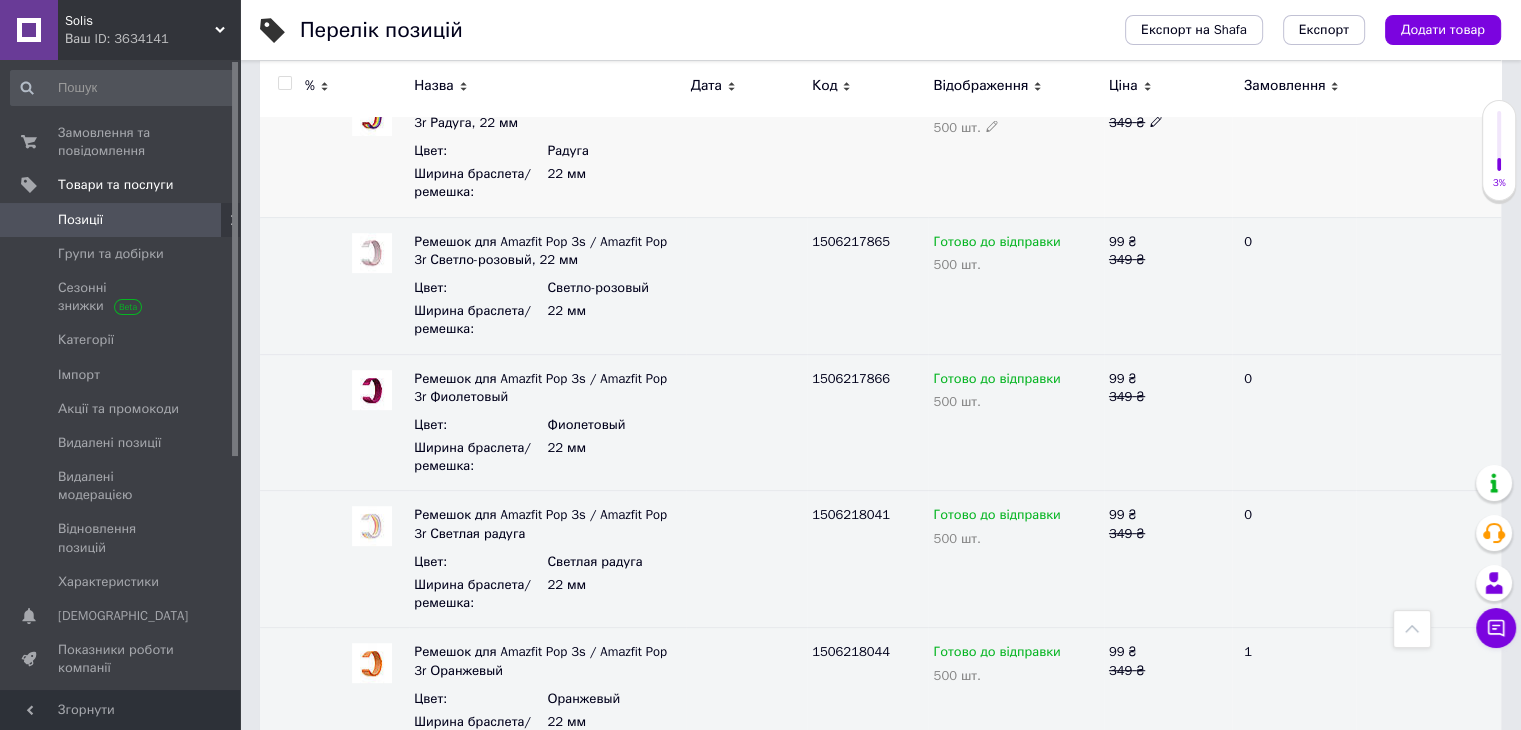 scroll, scrollTop: 894, scrollLeft: 0, axis: vertical 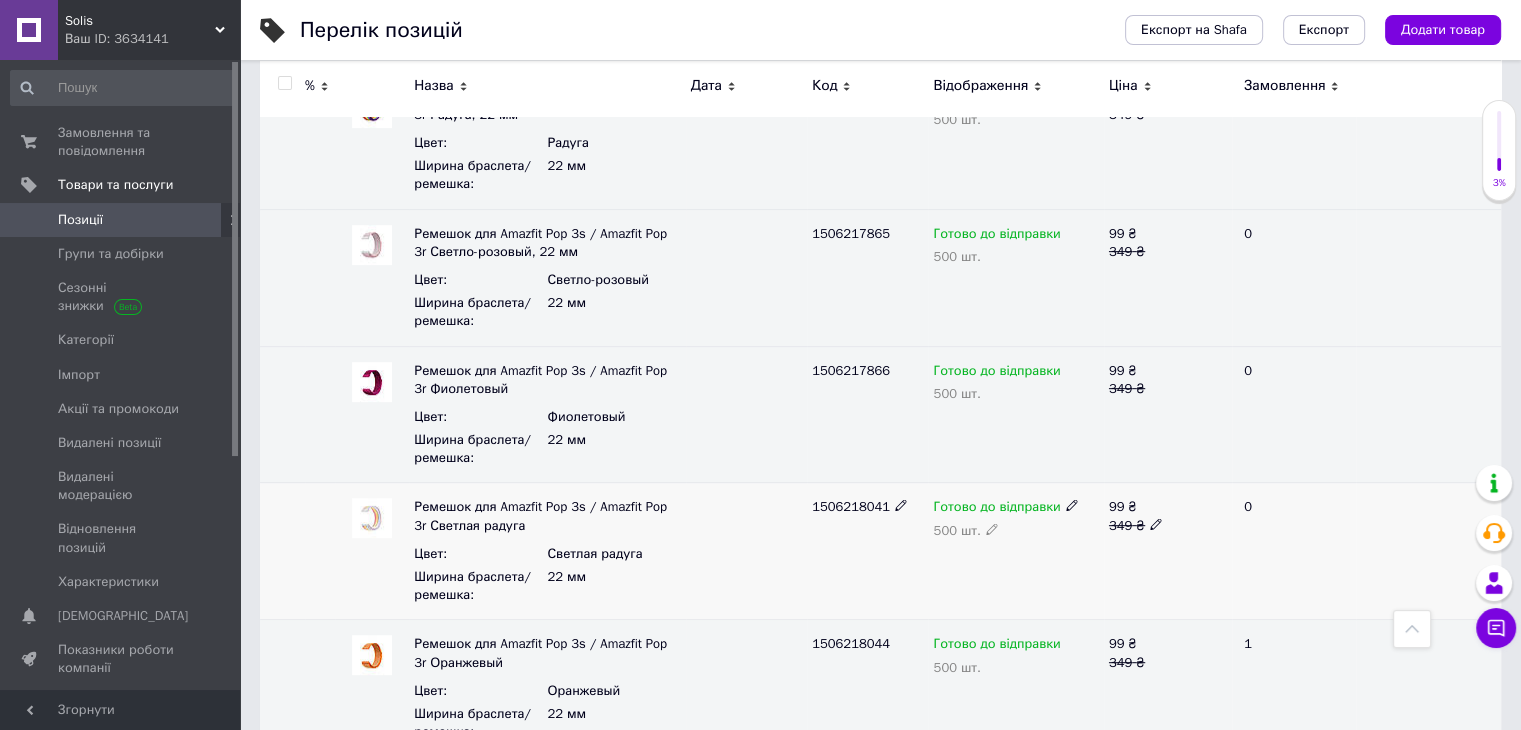 click 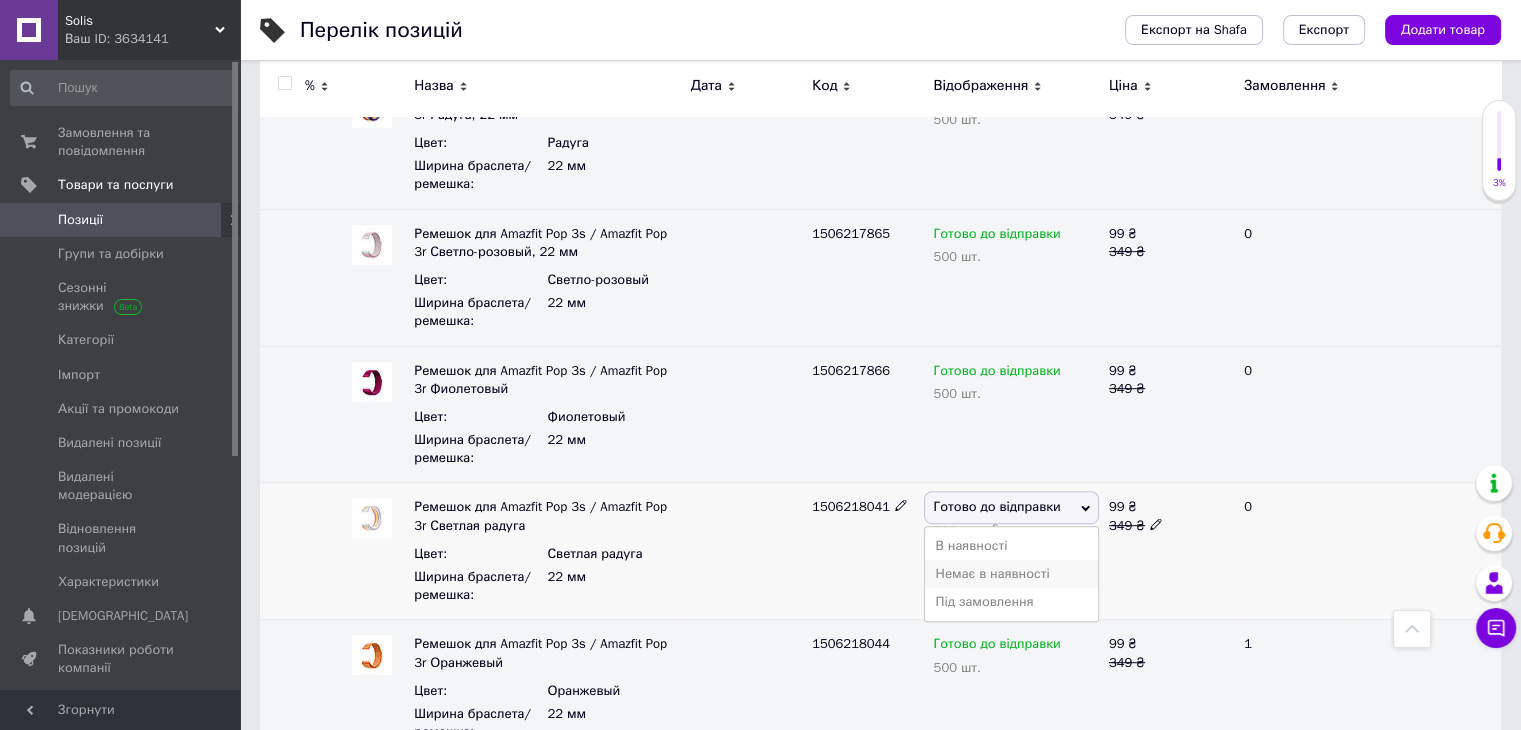 click on "Немає в наявності" at bounding box center (1011, 574) 